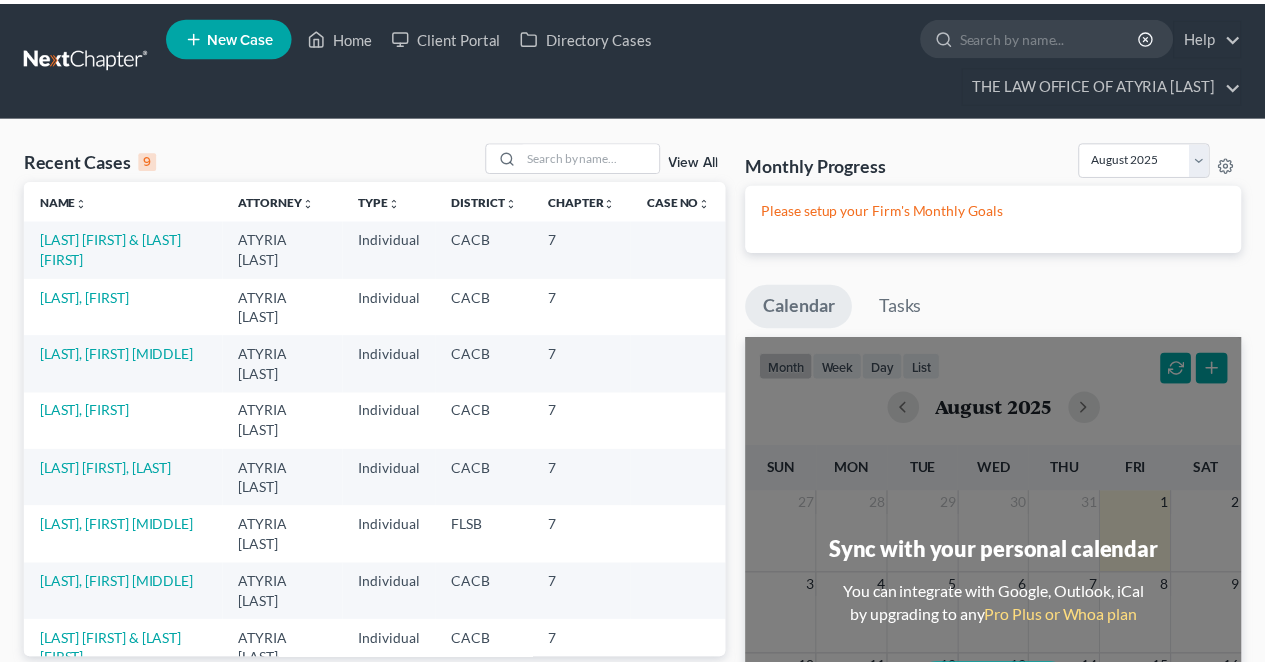 scroll, scrollTop: 0, scrollLeft: 0, axis: both 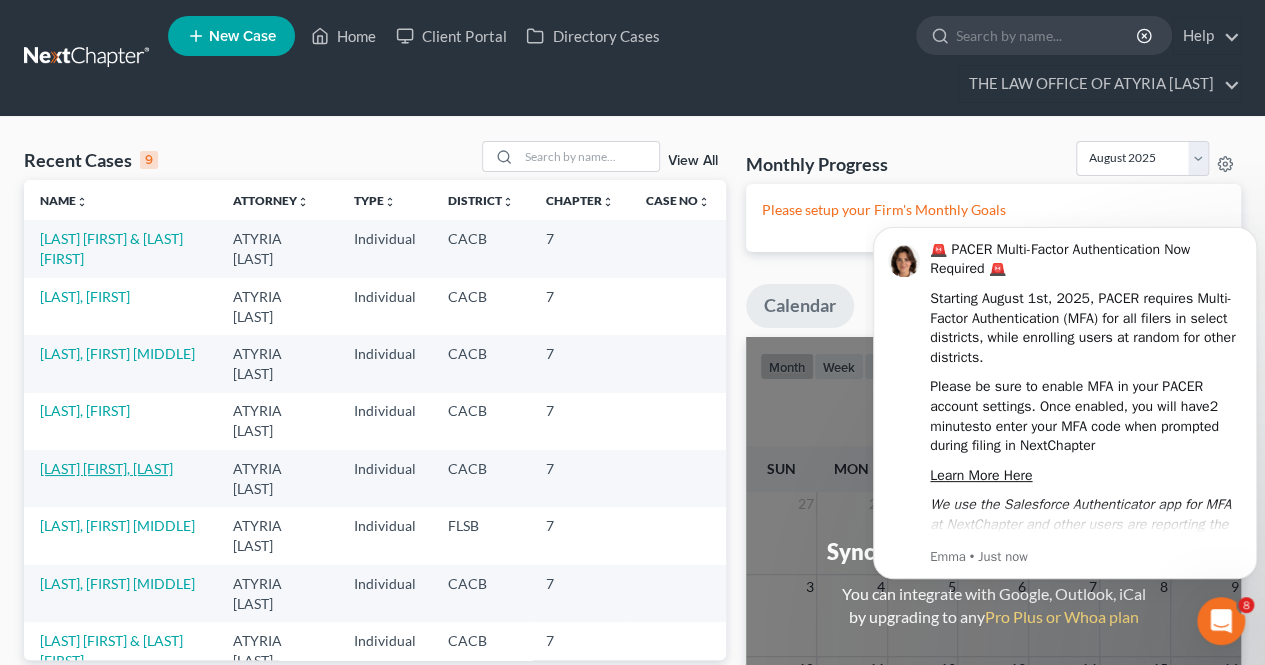 click on "[LAST] [FIRST], [LAST]" at bounding box center (106, 468) 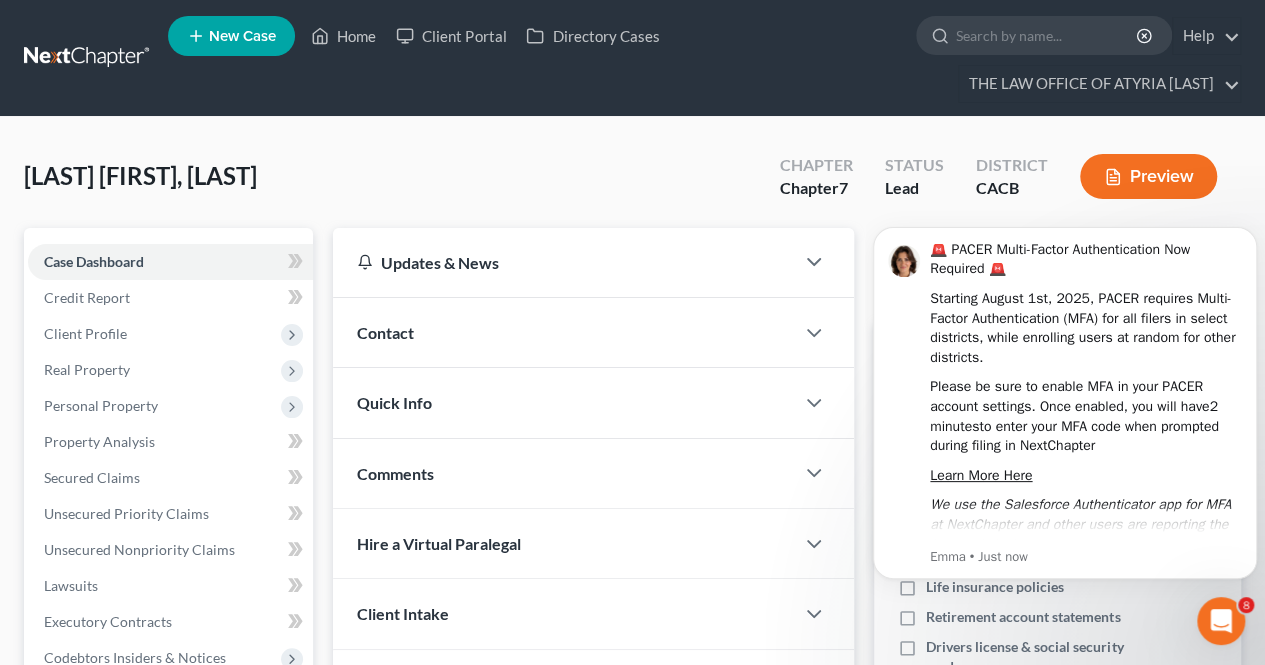 scroll, scrollTop: 430, scrollLeft: 0, axis: vertical 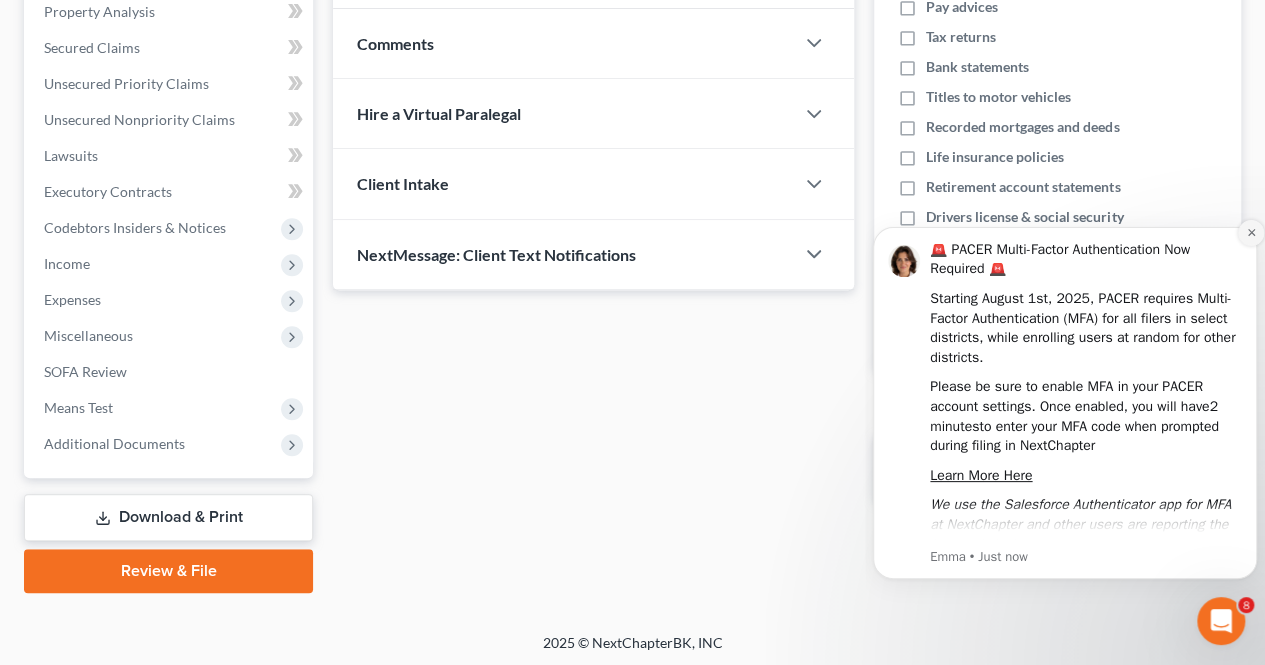 click 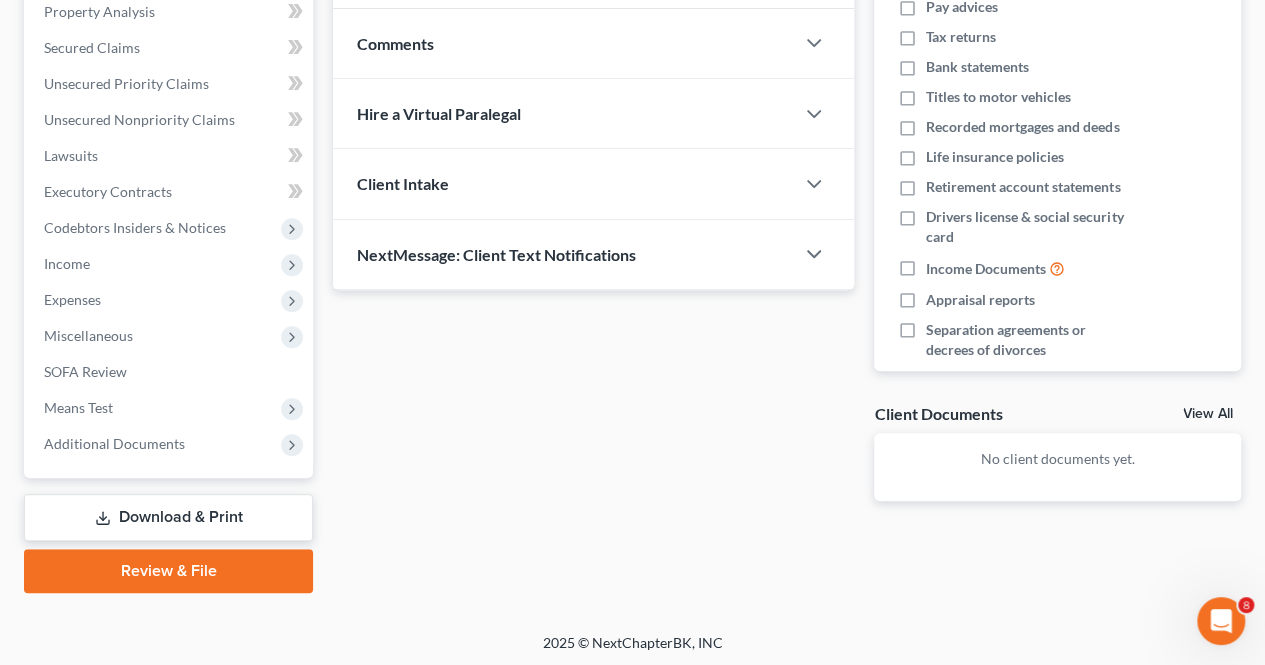 click on "Download & Print" at bounding box center (168, 517) 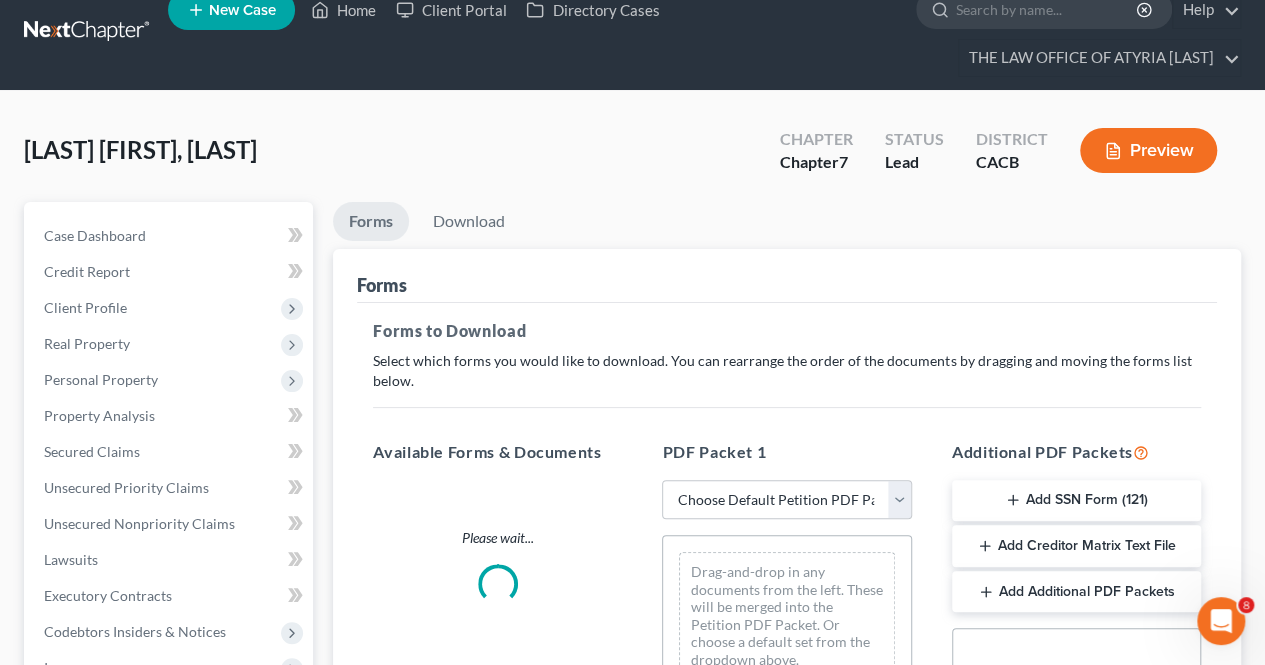 scroll, scrollTop: 0, scrollLeft: 0, axis: both 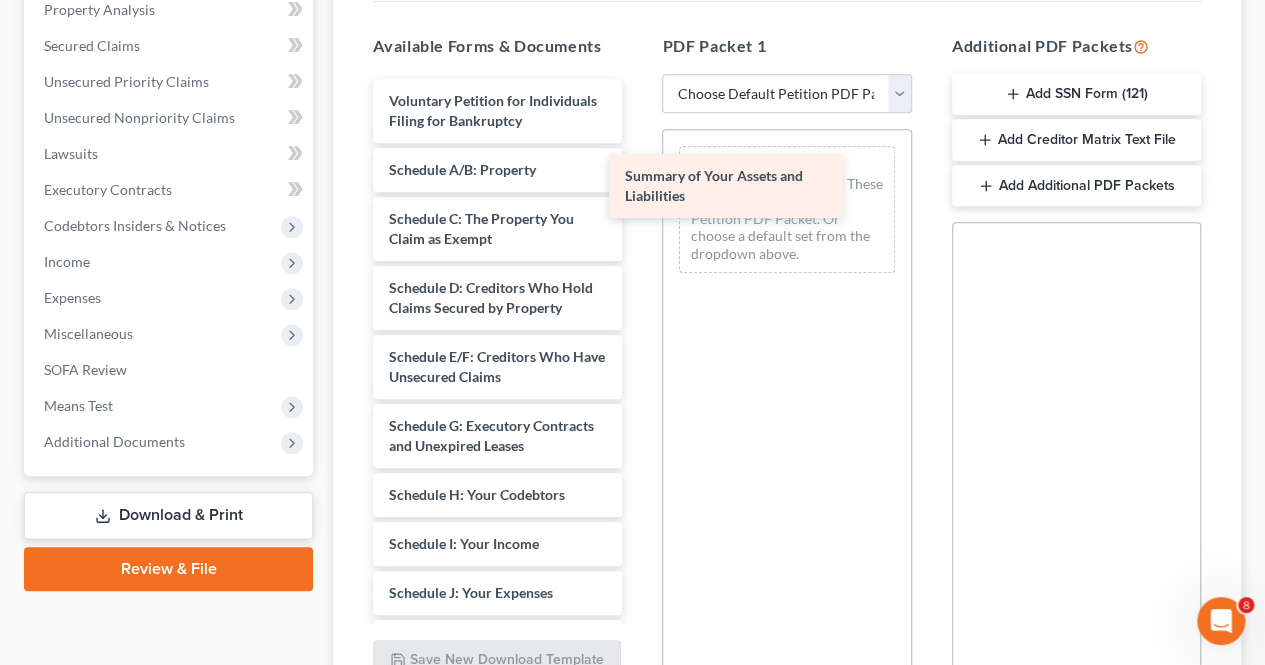 drag, startPoint x: 530, startPoint y: 203, endPoint x: 766, endPoint y: 191, distance: 236.30489 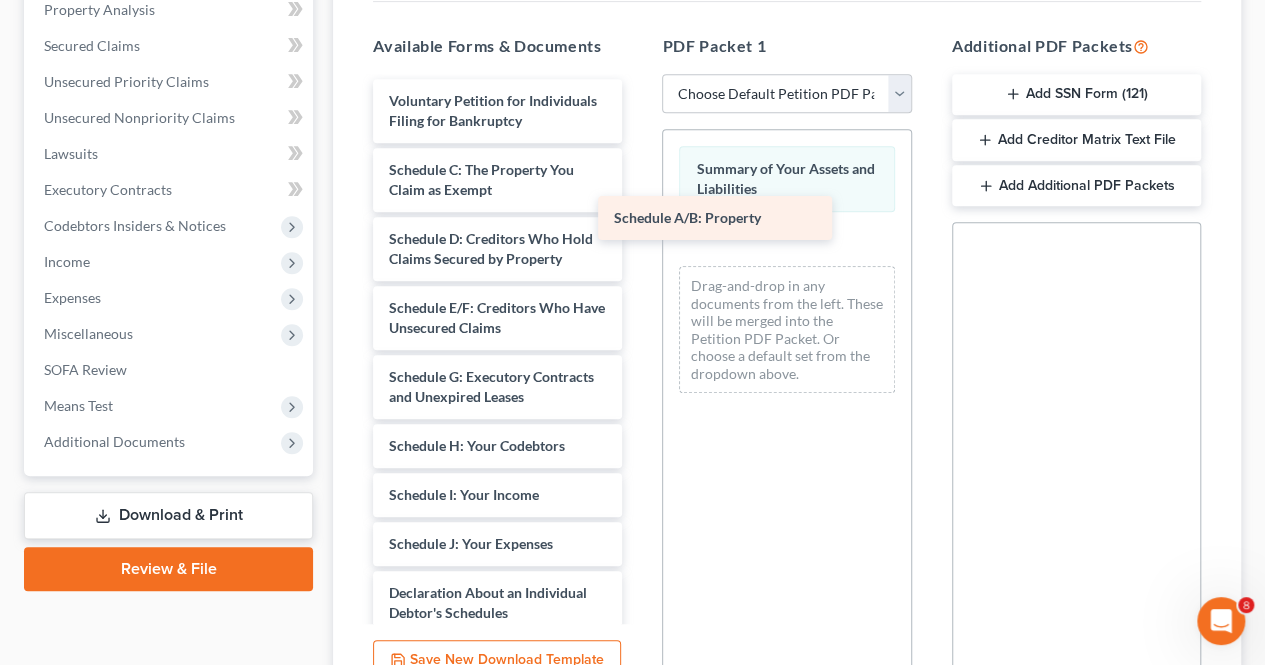 drag, startPoint x: 569, startPoint y: 185, endPoint x: 794, endPoint y: 218, distance: 227.40712 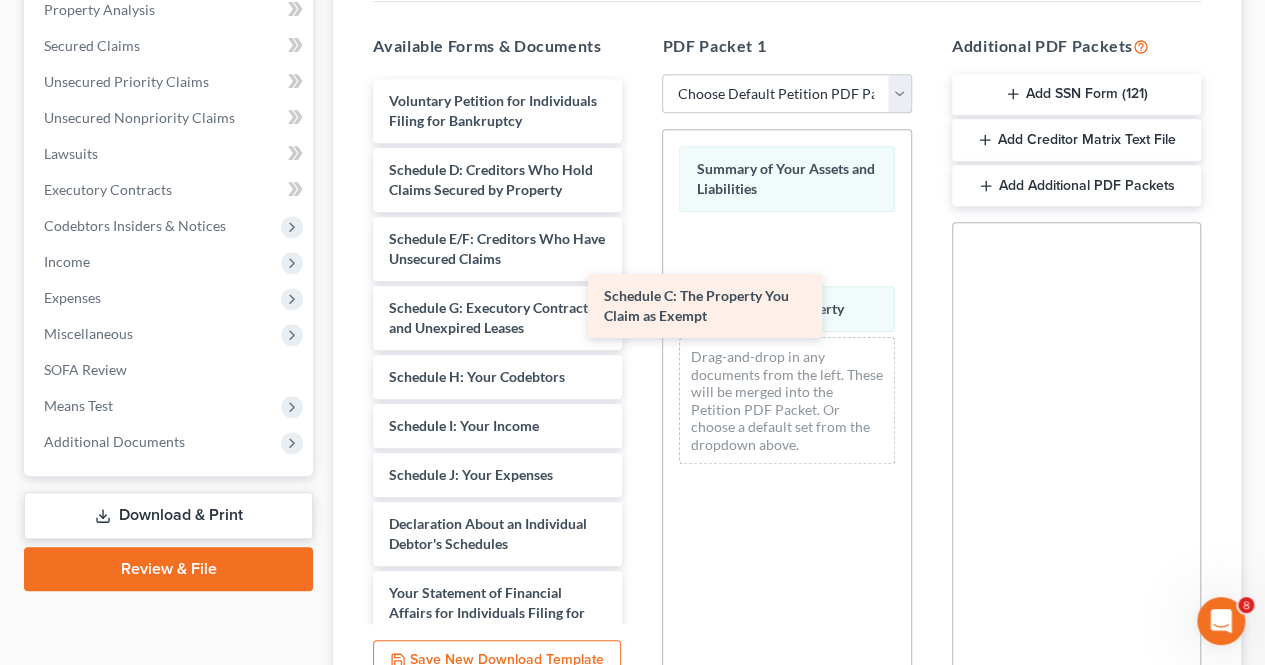 drag, startPoint x: 543, startPoint y: 189, endPoint x: 761, endPoint y: 297, distance: 243.28584 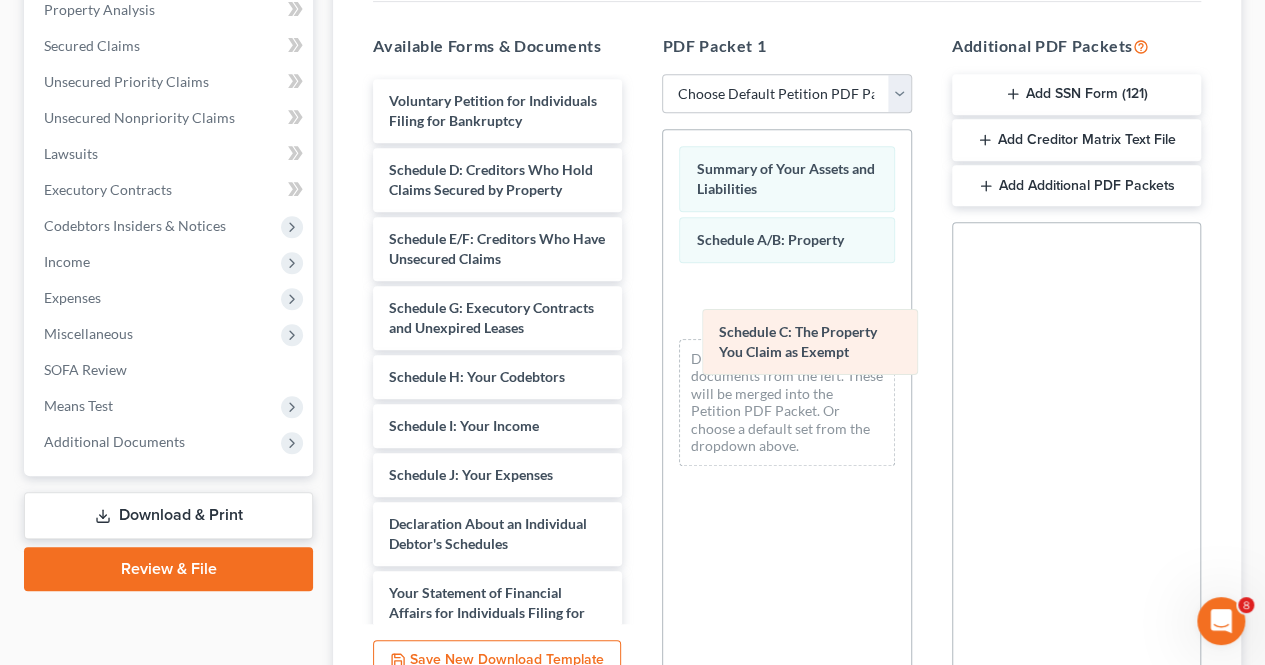 drag, startPoint x: 755, startPoint y: 233, endPoint x: 779, endPoint y: 335, distance: 104.78549 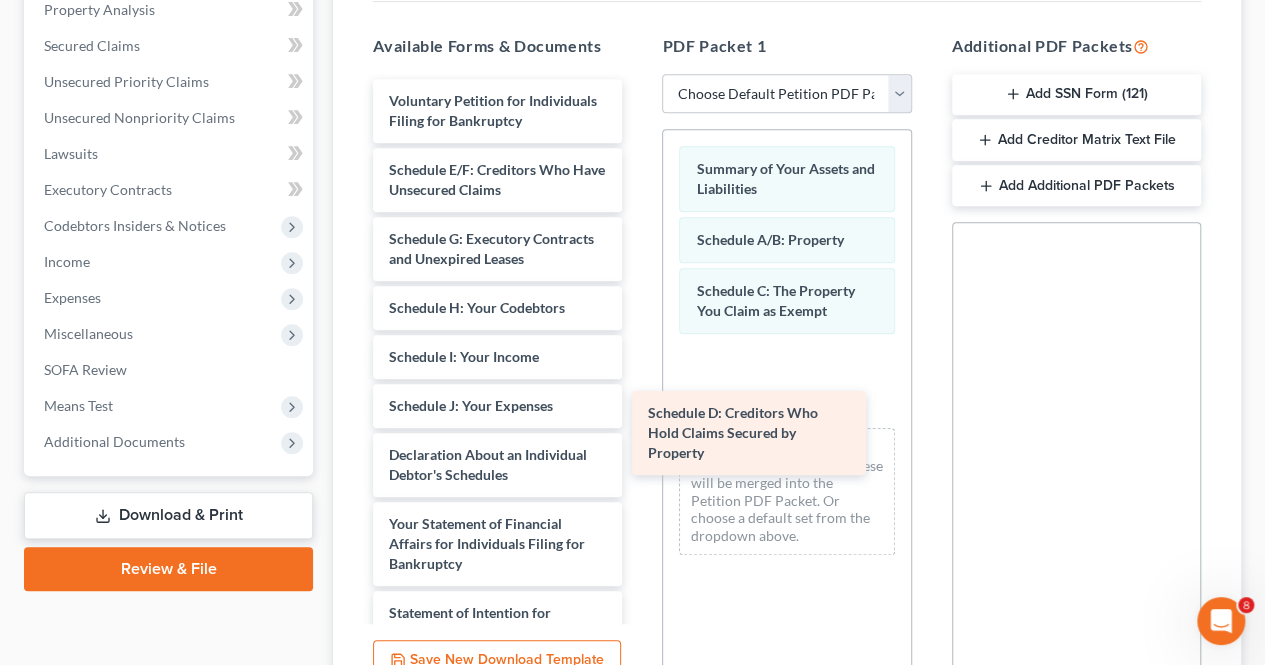 drag, startPoint x: 498, startPoint y: 188, endPoint x: 764, endPoint y: 394, distance: 336.4402 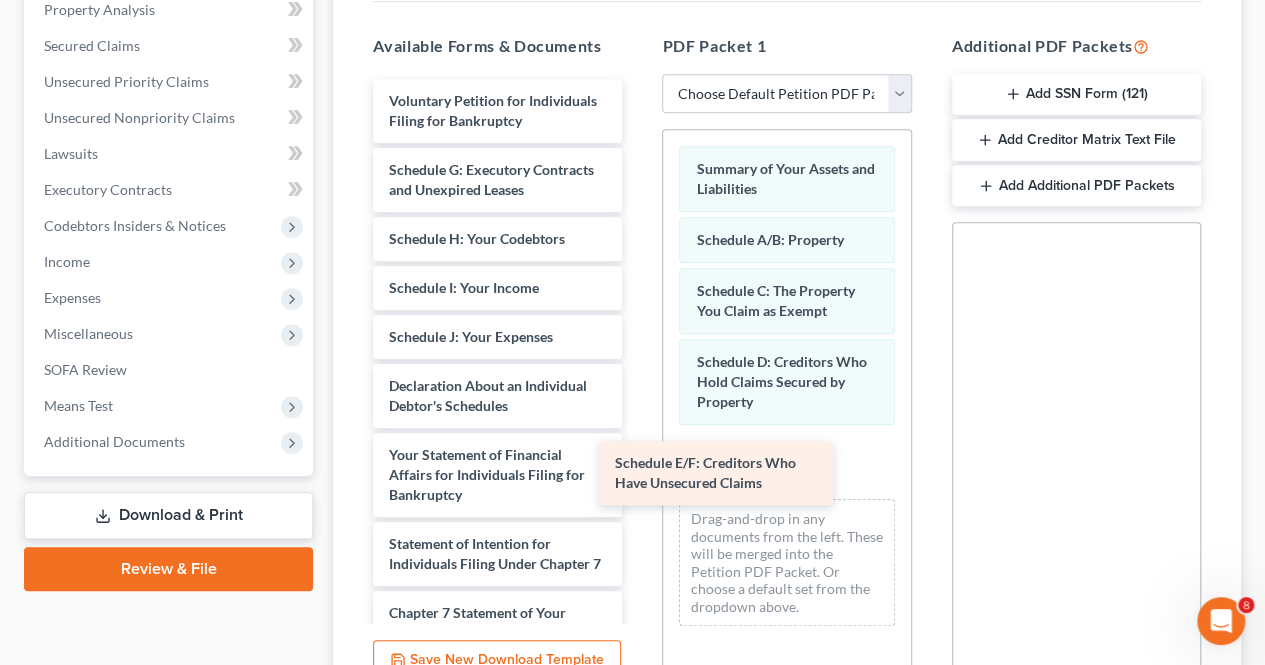 drag, startPoint x: 536, startPoint y: 212, endPoint x: 766, endPoint y: 487, distance: 358.50385 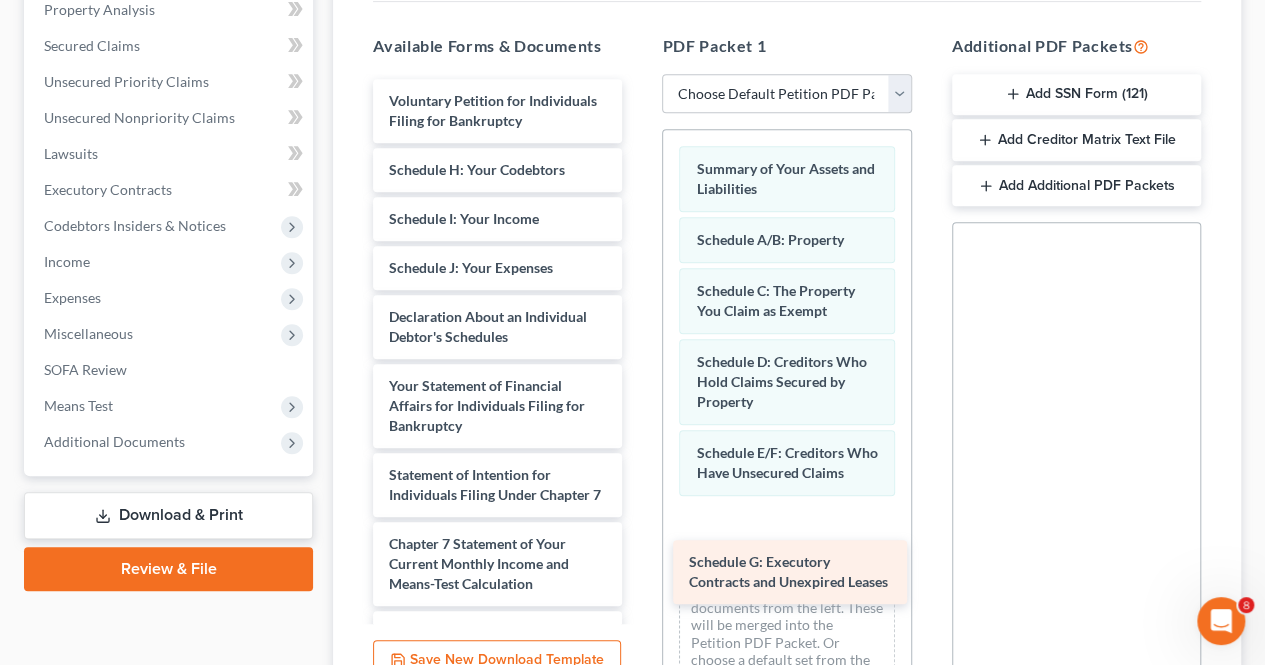 drag, startPoint x: 510, startPoint y: 197, endPoint x: 810, endPoint y: 571, distance: 479.45386 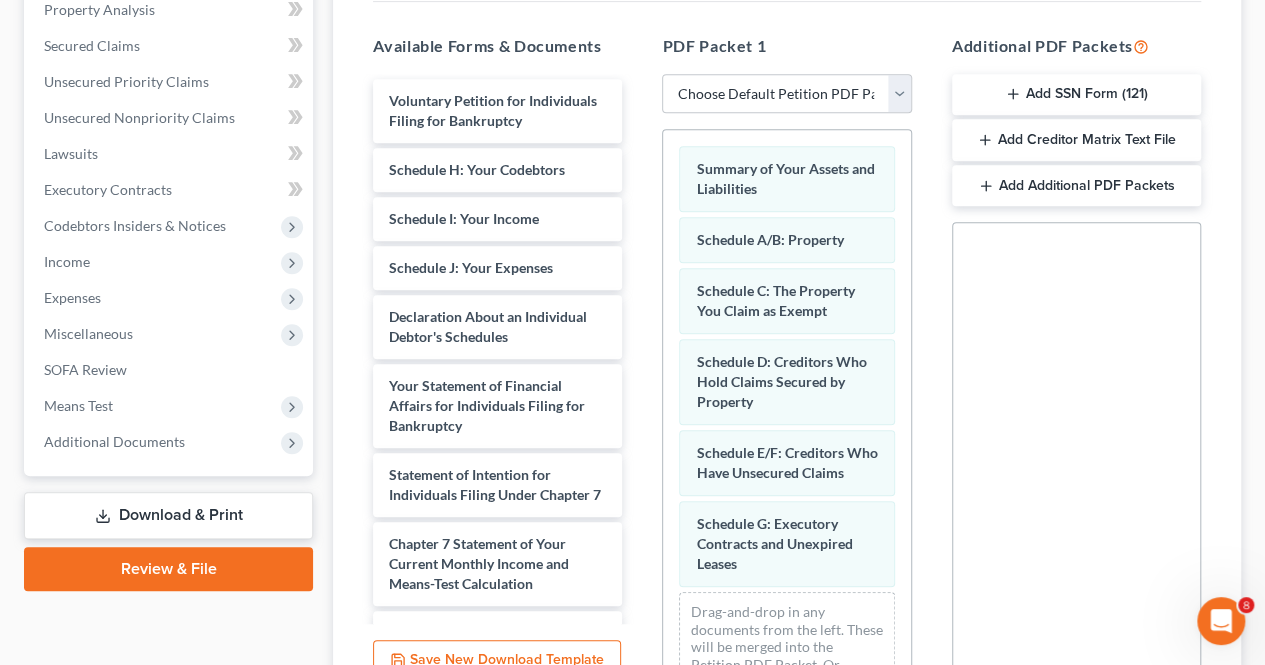 scroll, scrollTop: 72, scrollLeft: 0, axis: vertical 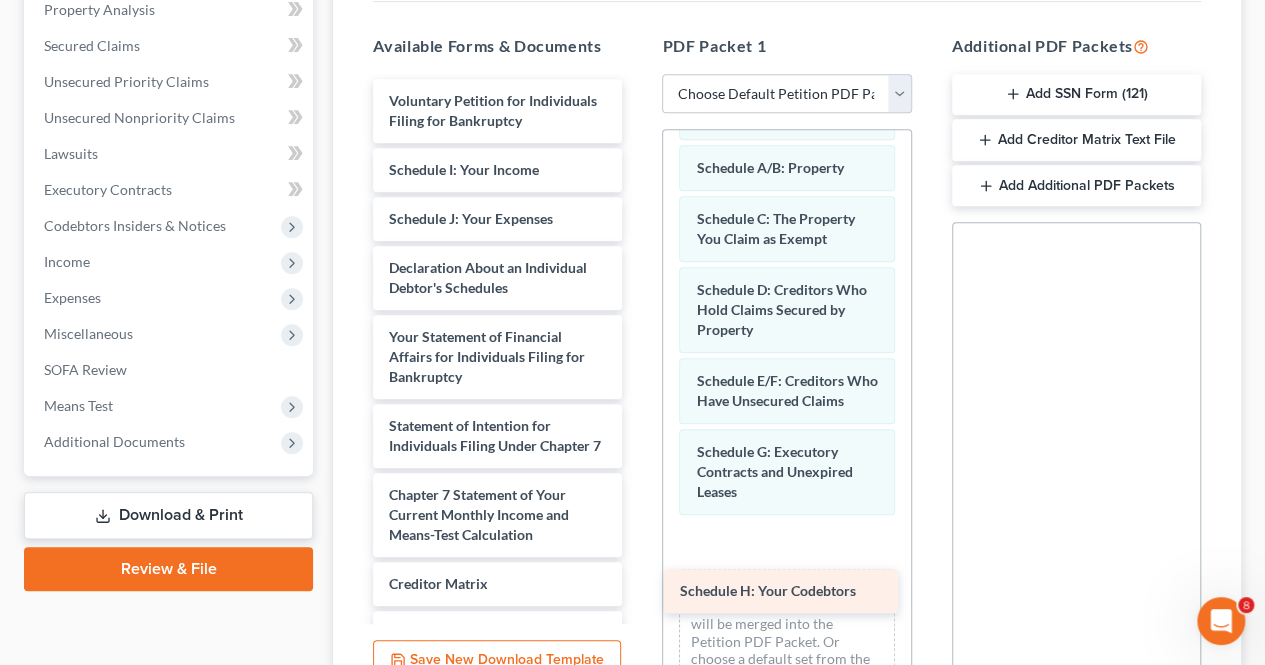 drag, startPoint x: 499, startPoint y: 194, endPoint x: 789, endPoint y: 597, distance: 496.49673 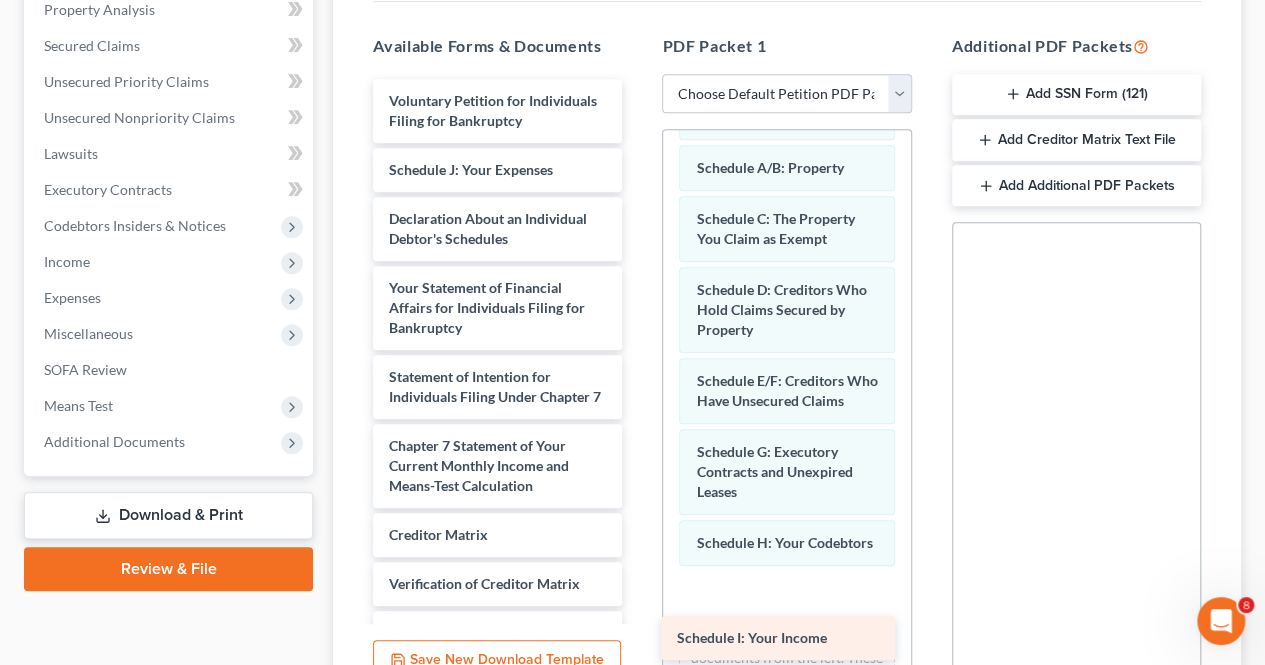 drag, startPoint x: 477, startPoint y: 179, endPoint x: 763, endPoint y: 626, distance: 530.6647 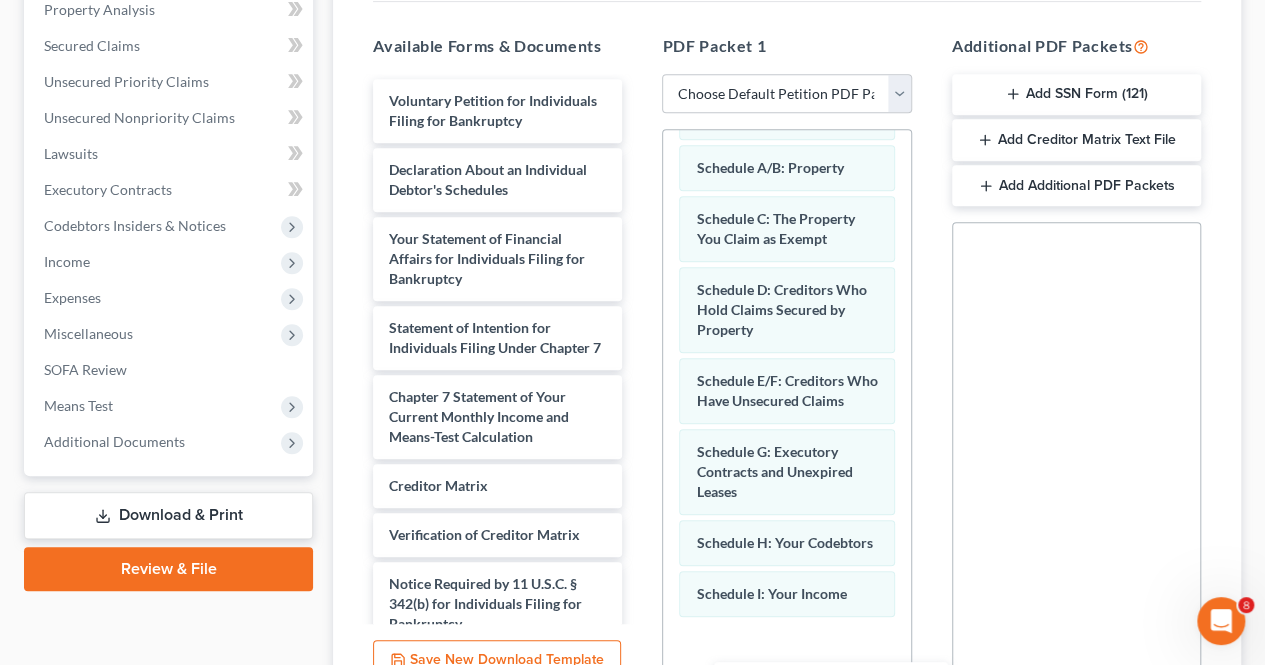 drag, startPoint x: 526, startPoint y: 193, endPoint x: 867, endPoint y: 689, distance: 601.91113 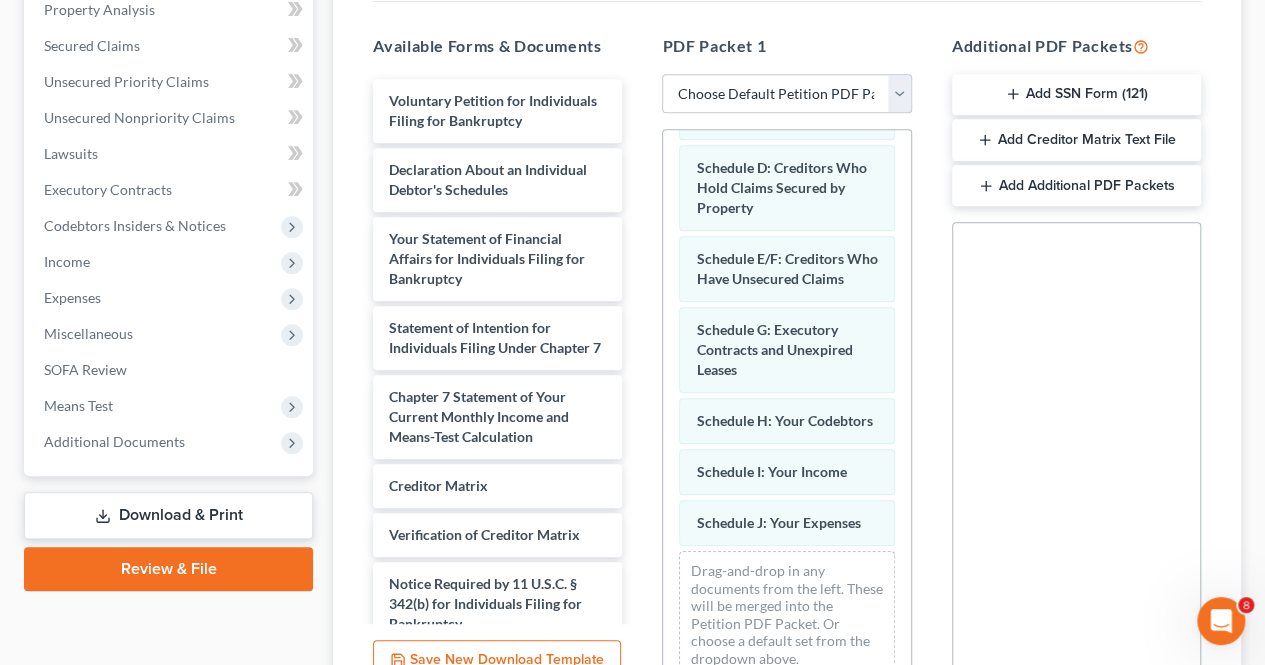 scroll, scrollTop: 242, scrollLeft: 0, axis: vertical 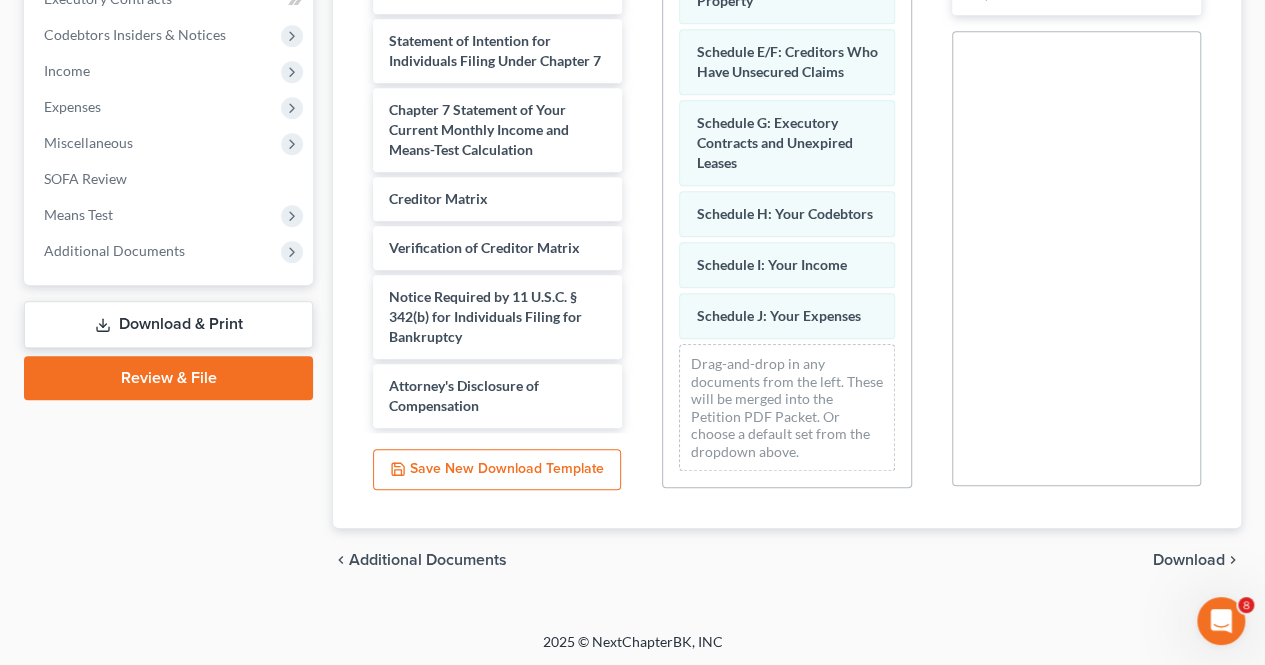 click on "Download" at bounding box center (1189, 560) 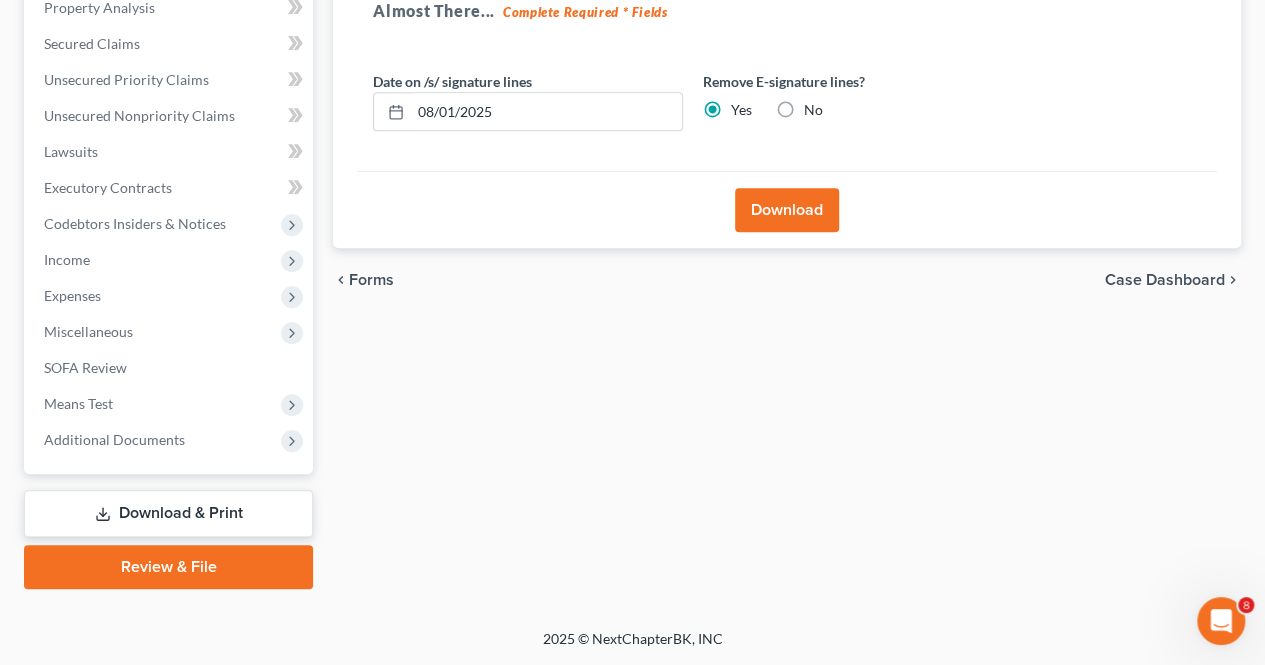 scroll, scrollTop: 430, scrollLeft: 0, axis: vertical 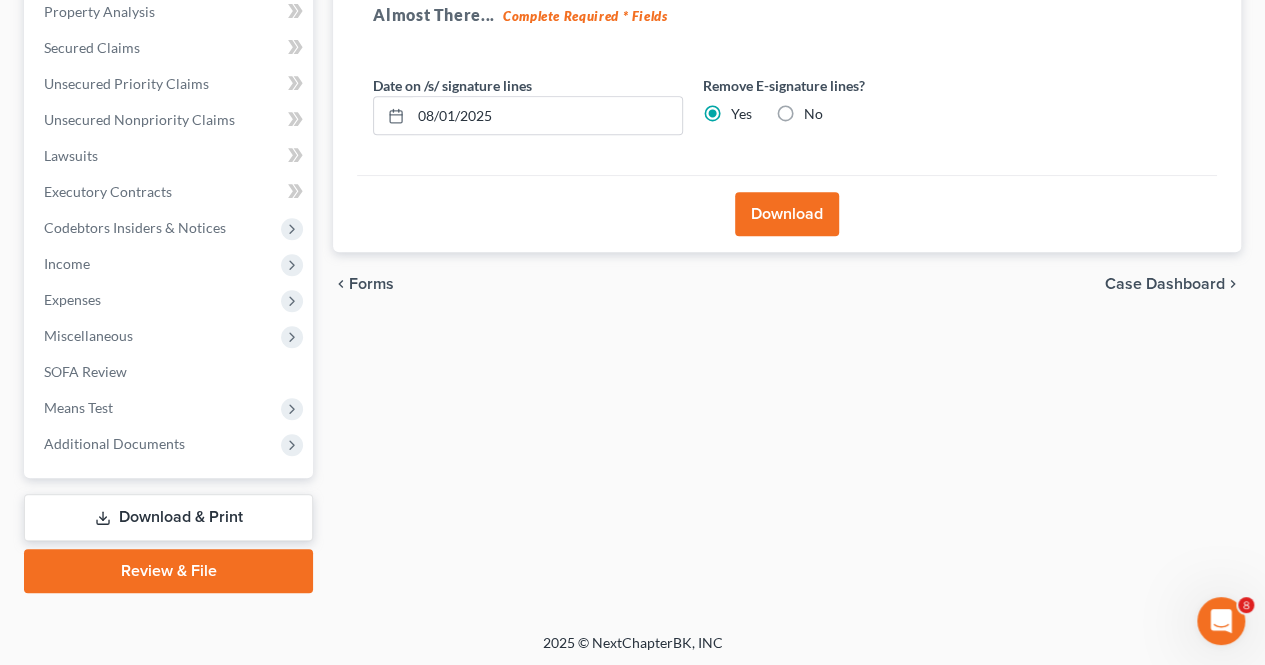 click on "Download" at bounding box center (787, 214) 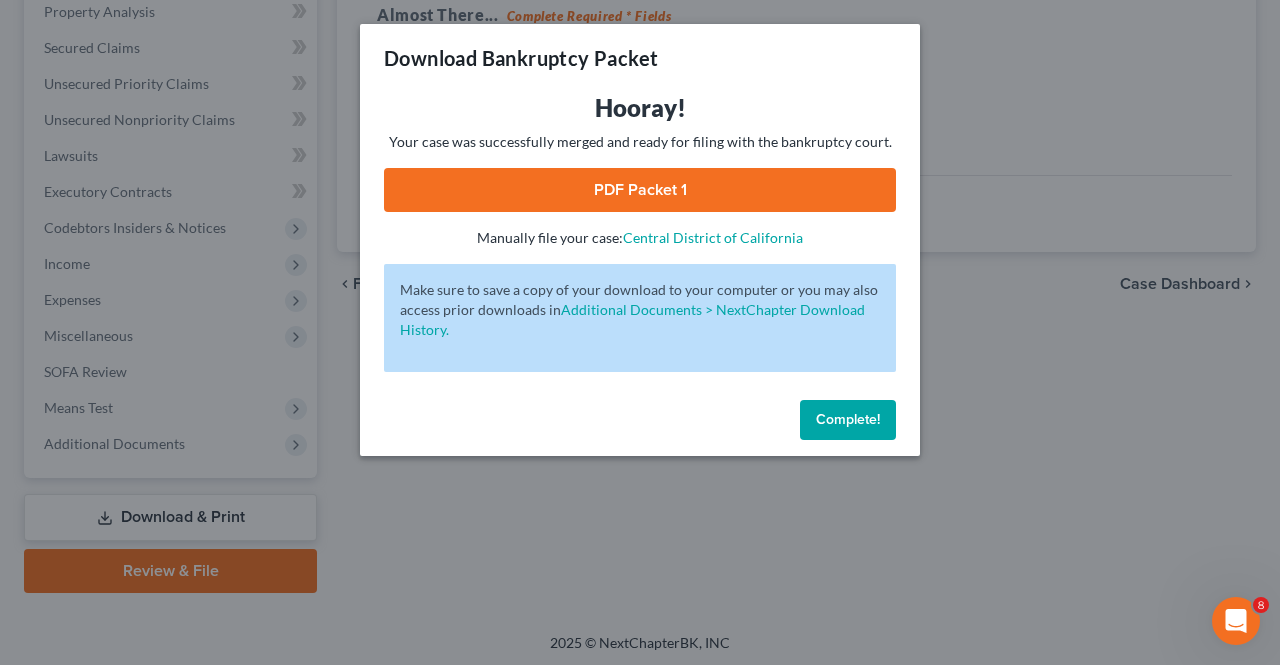 click on "PDF Packet 1" at bounding box center [640, 190] 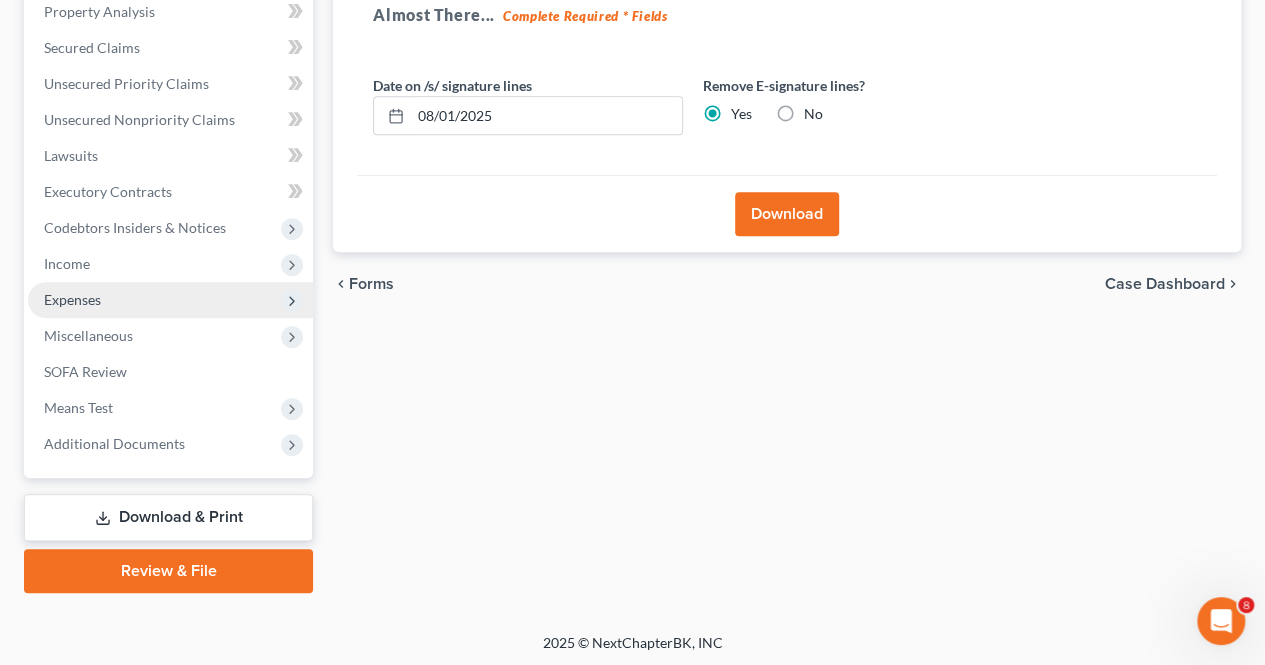 click on "Expenses" at bounding box center [170, 300] 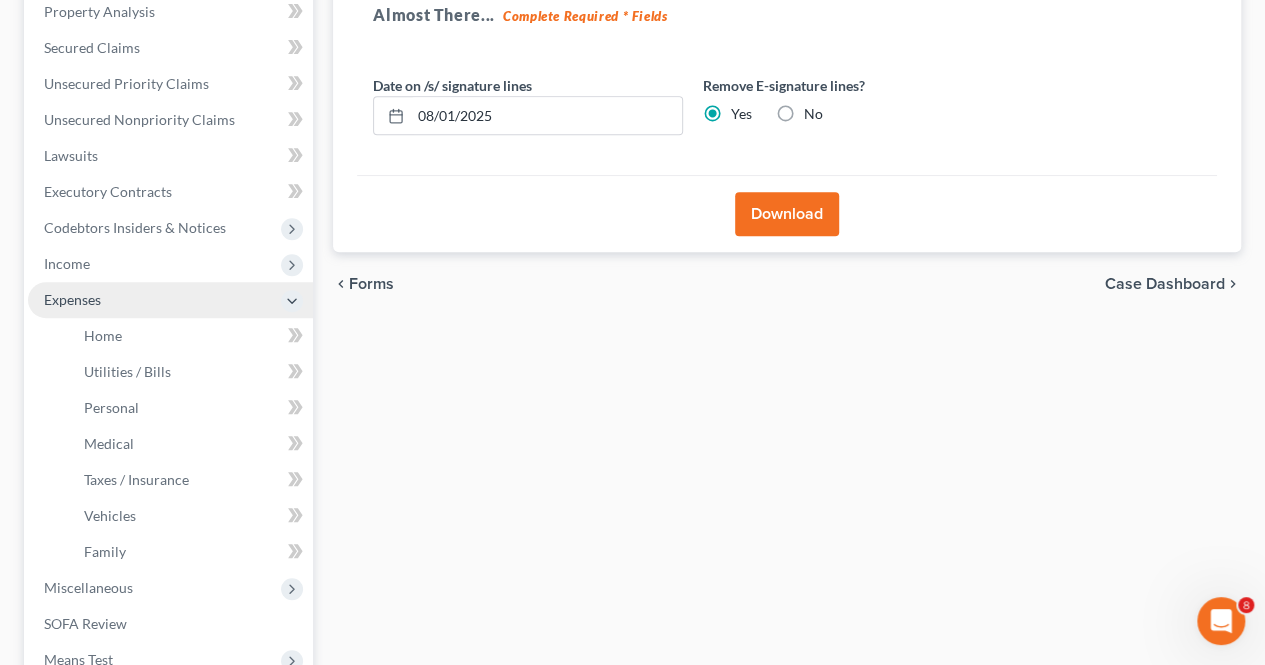 click on "Expenses" at bounding box center (170, 300) 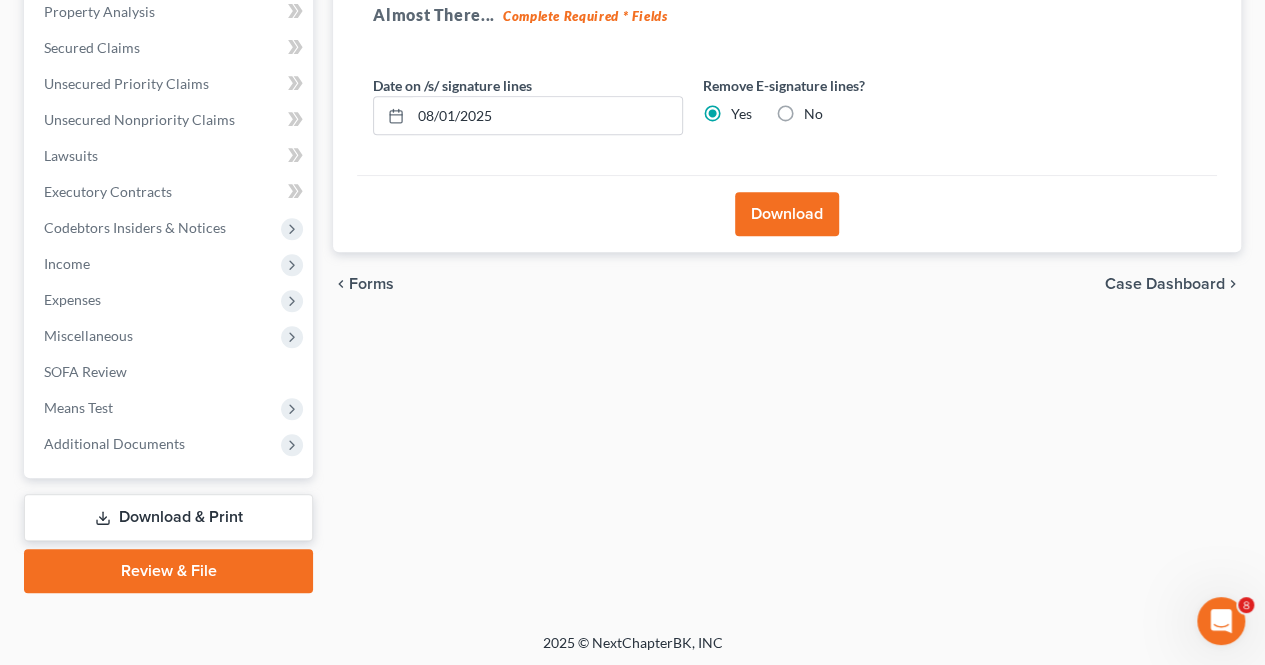 click on "Download & Print" at bounding box center [168, 517] 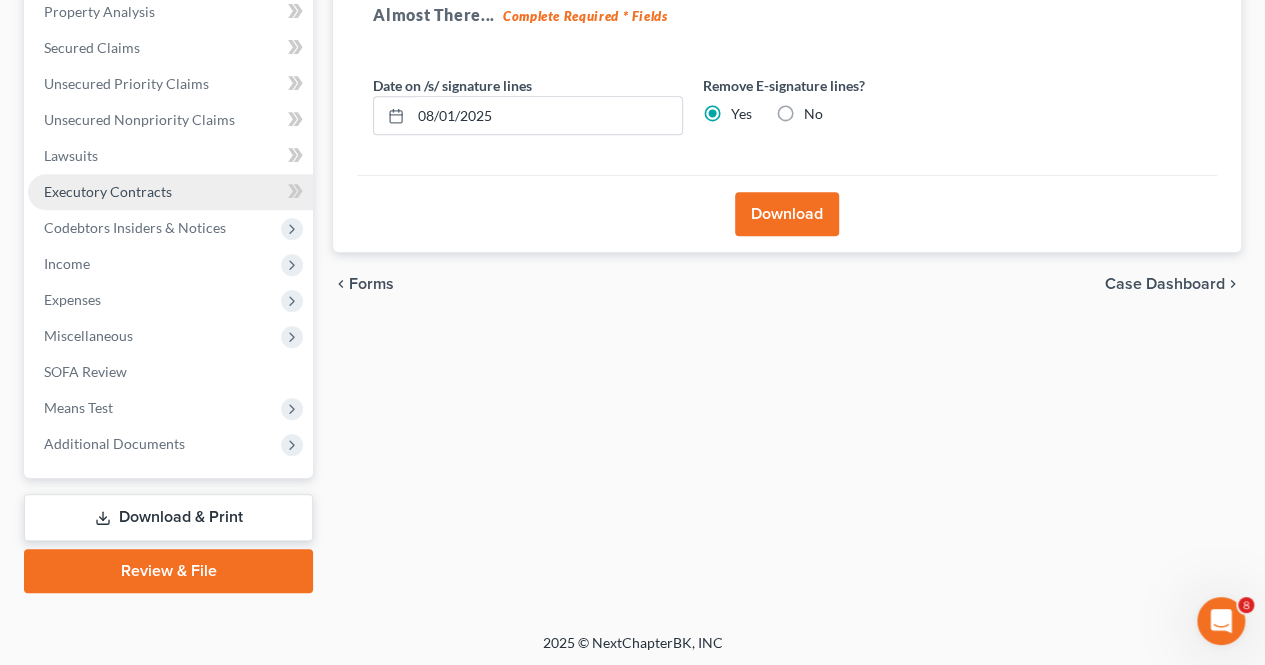 click on "Executory Contracts" at bounding box center (108, 191) 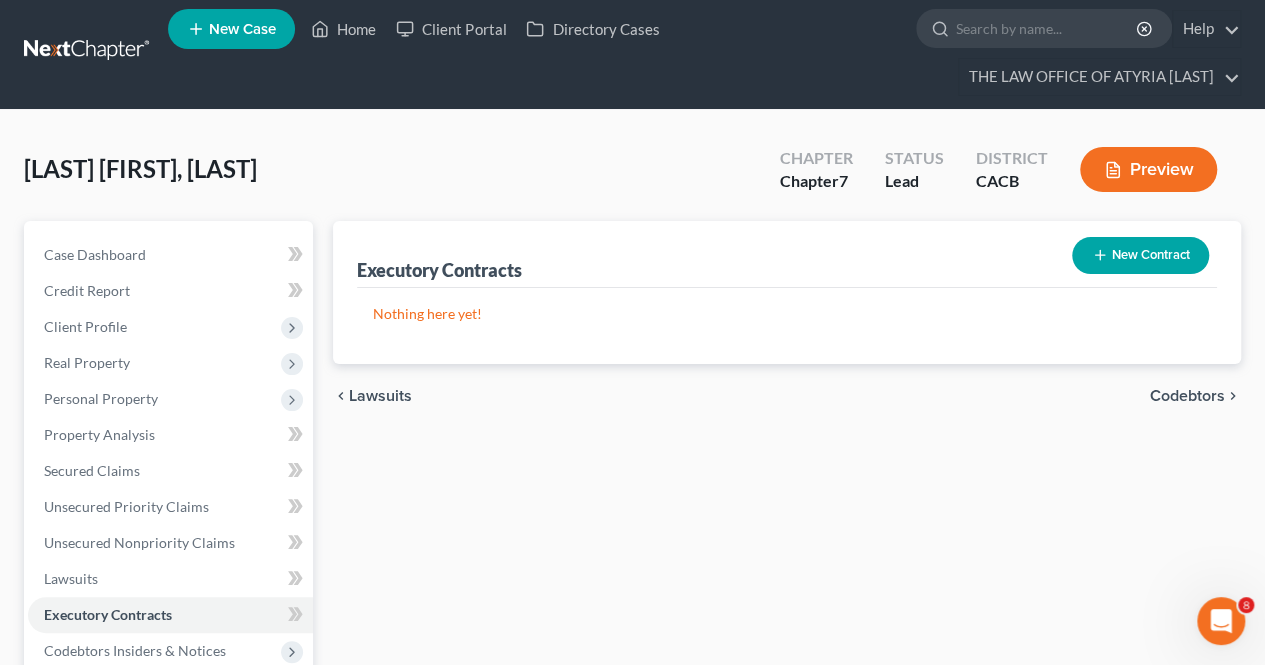 scroll, scrollTop: 0, scrollLeft: 0, axis: both 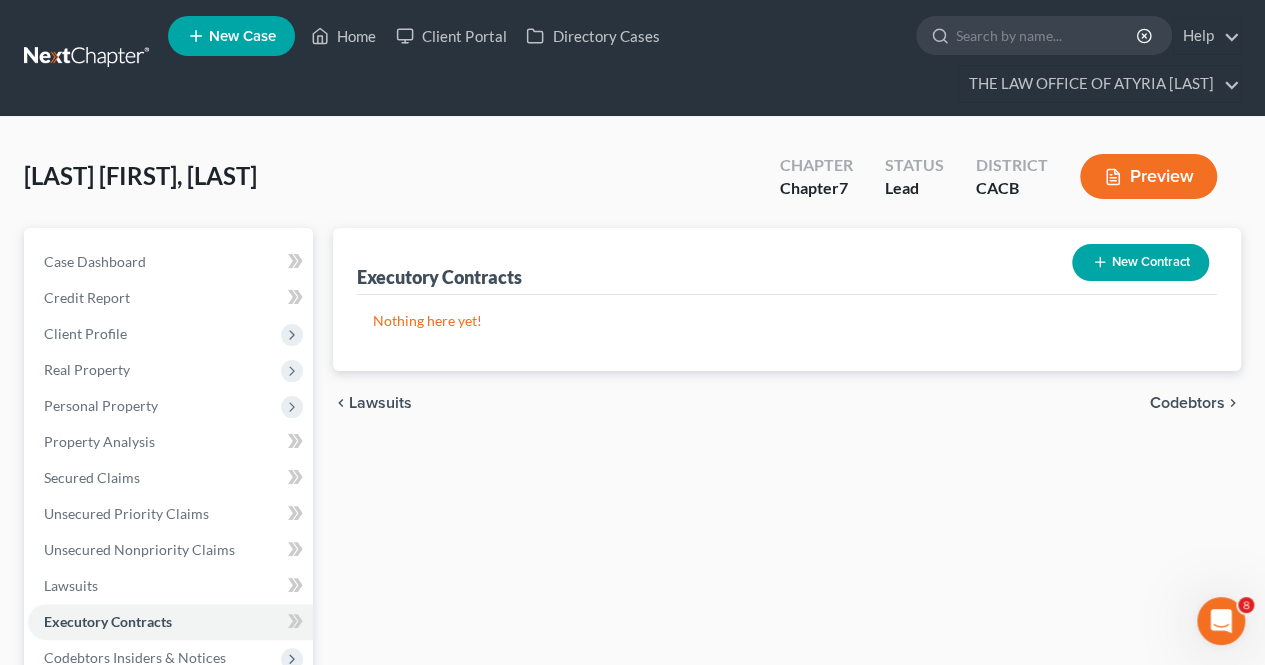click on "Codebtors" at bounding box center [1187, 403] 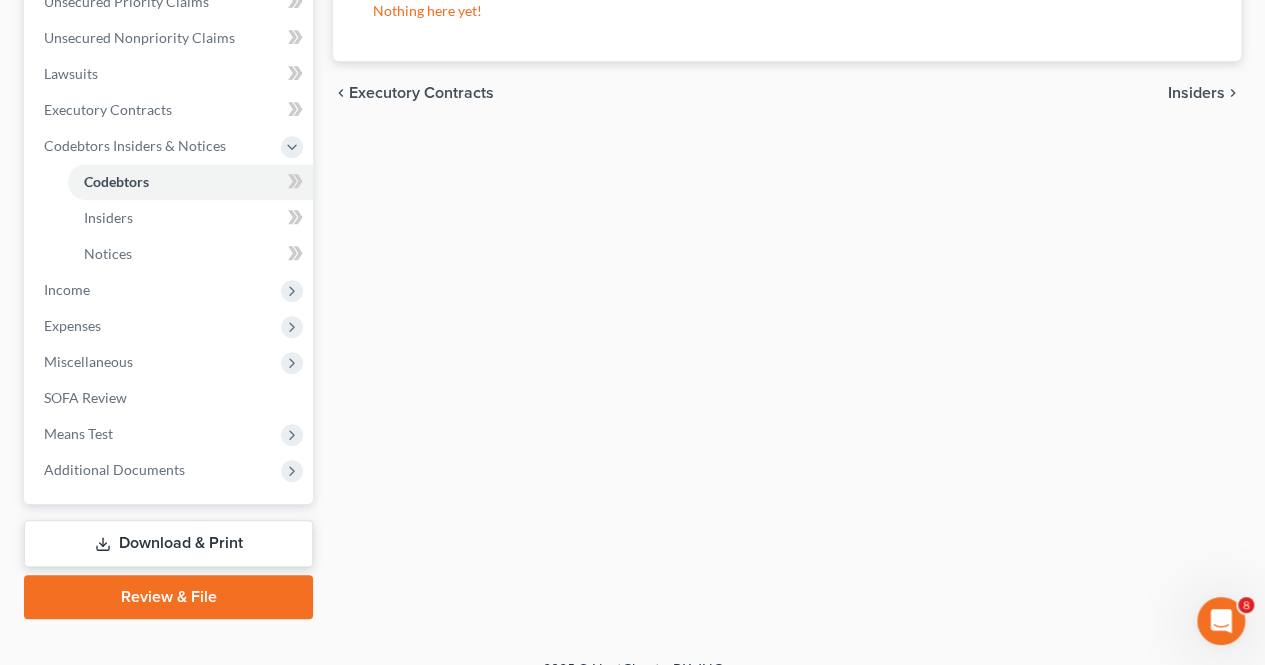 scroll, scrollTop: 538, scrollLeft: 0, axis: vertical 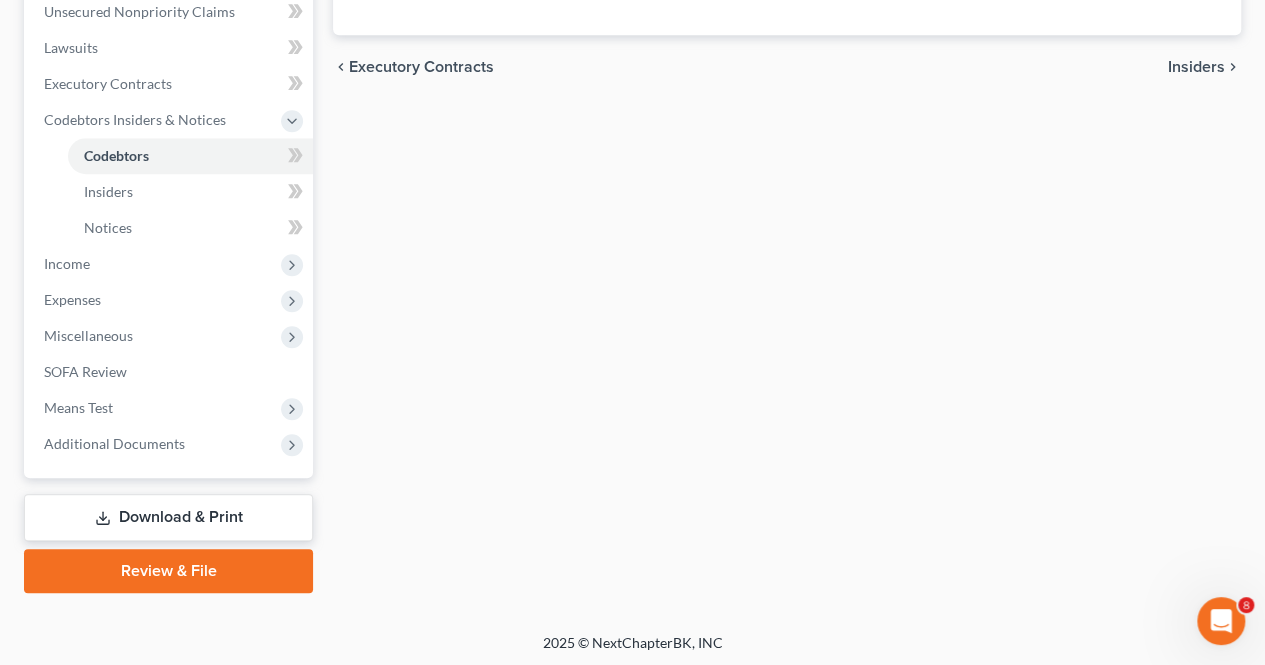click on "Download & Print" at bounding box center [168, 517] 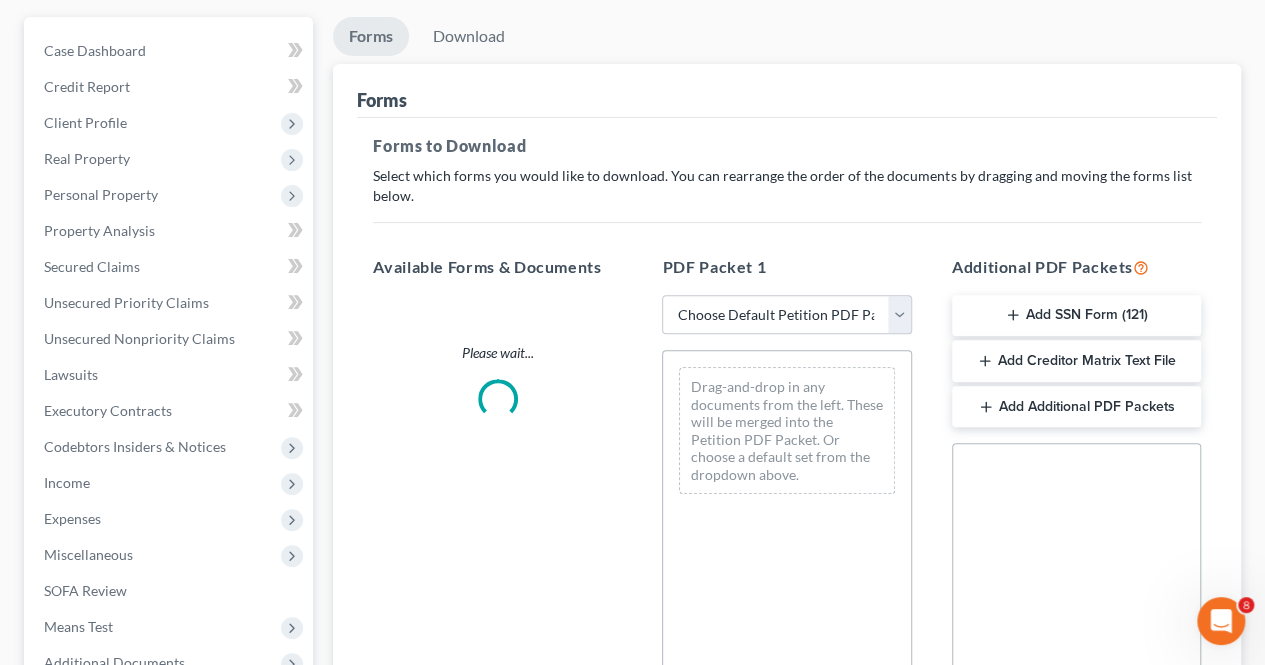 scroll, scrollTop: 0, scrollLeft: 0, axis: both 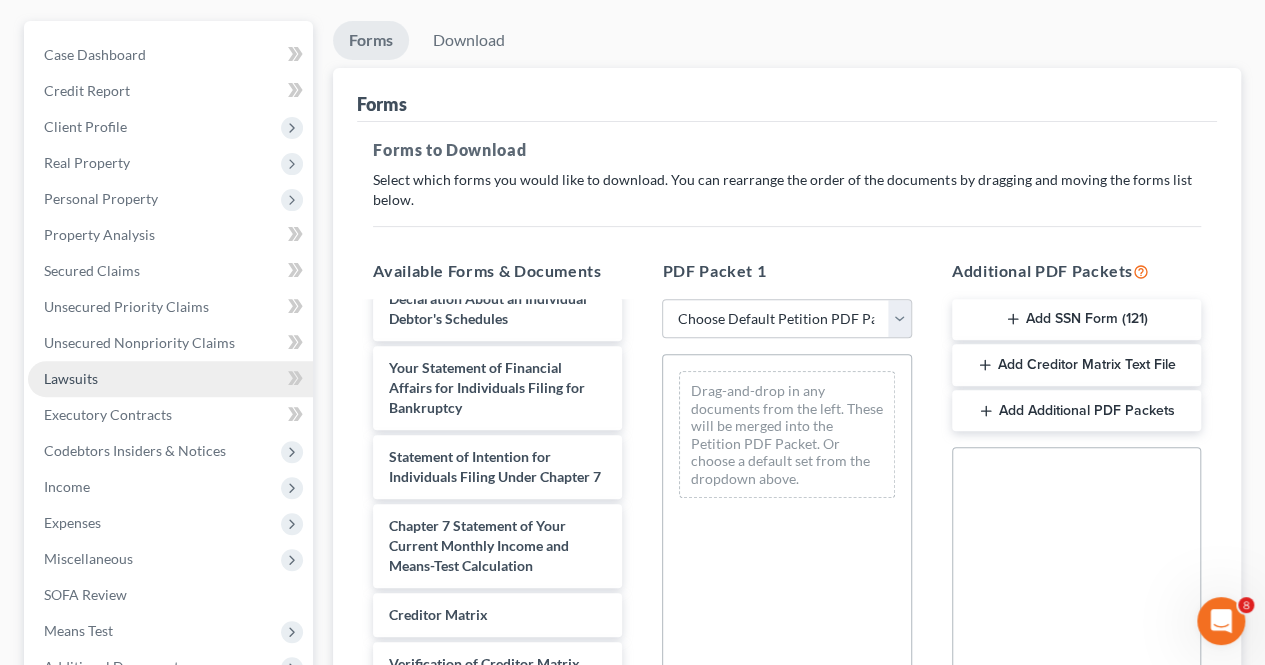click on "Lawsuits" at bounding box center (71, 378) 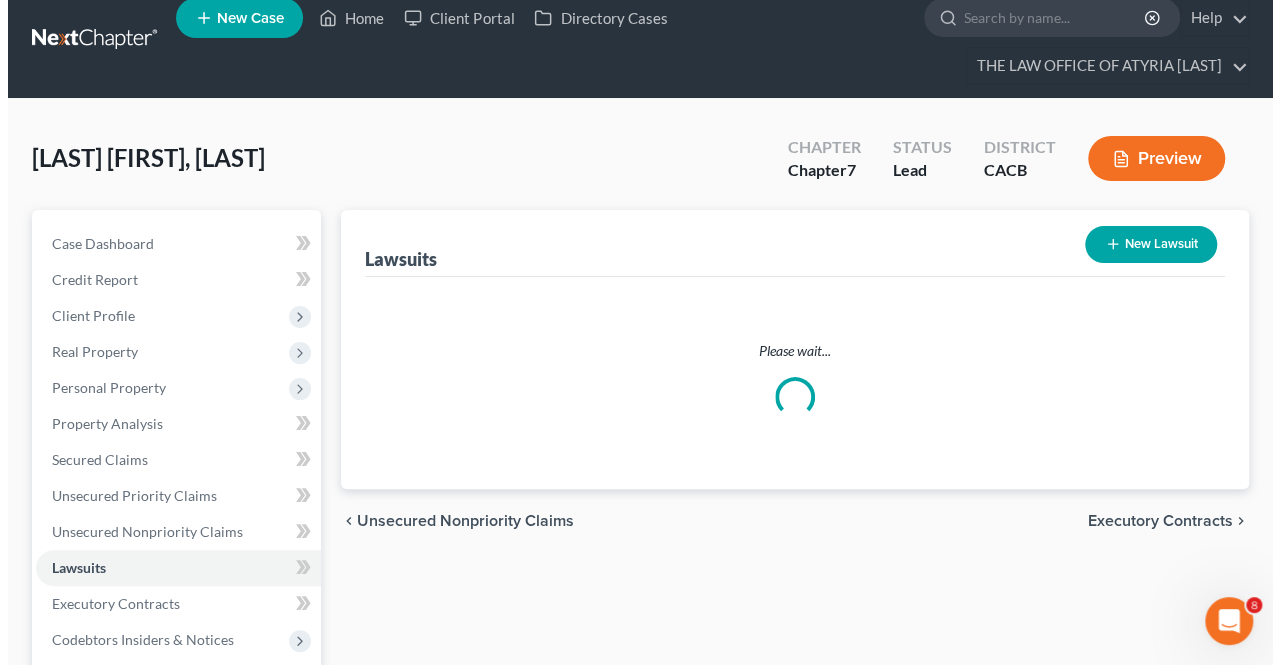 scroll, scrollTop: 0, scrollLeft: 0, axis: both 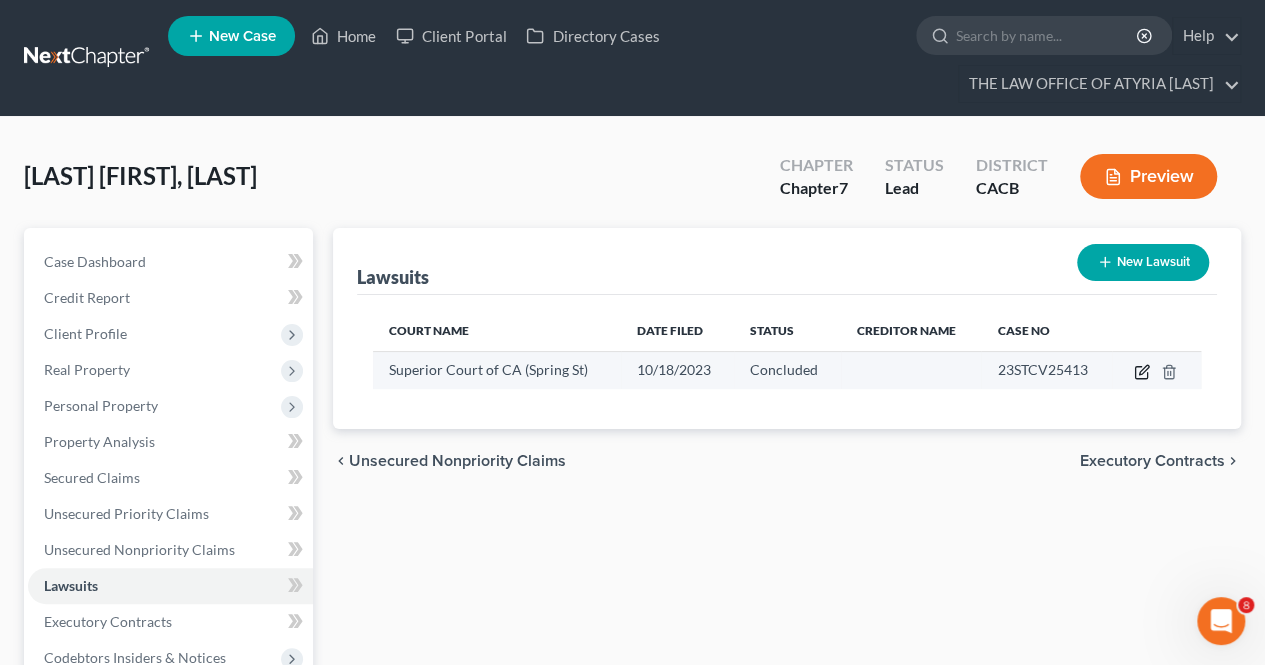 click 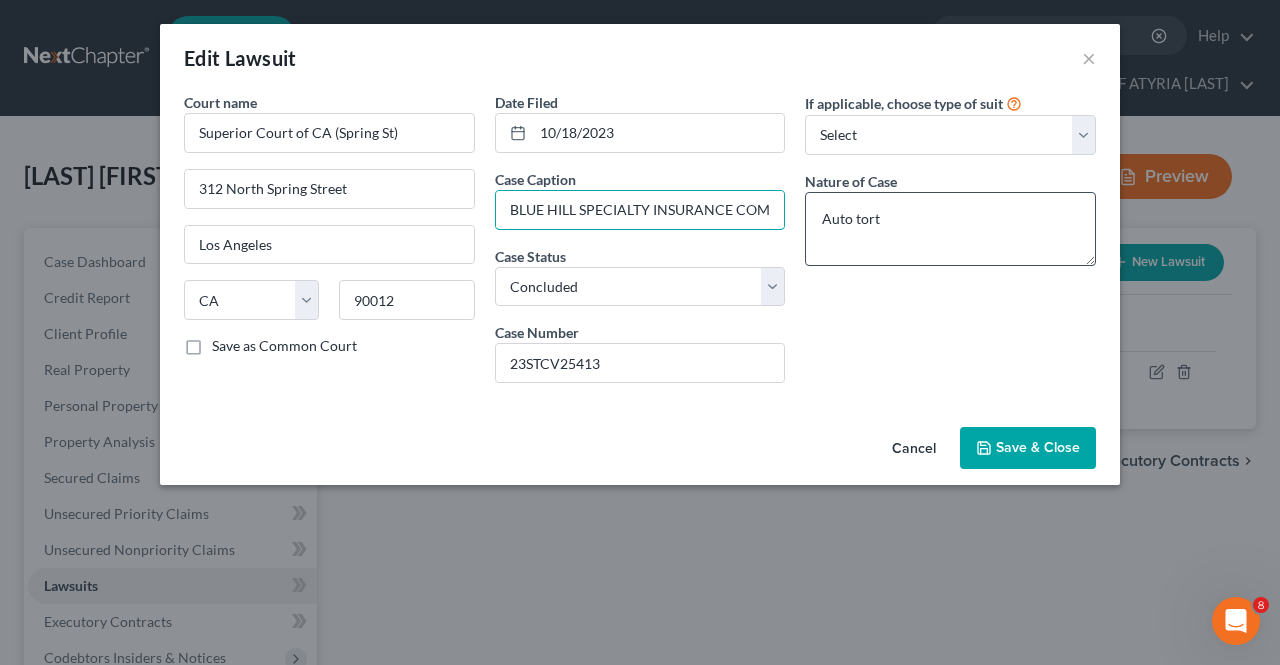 scroll, scrollTop: 0, scrollLeft: 230, axis: horizontal 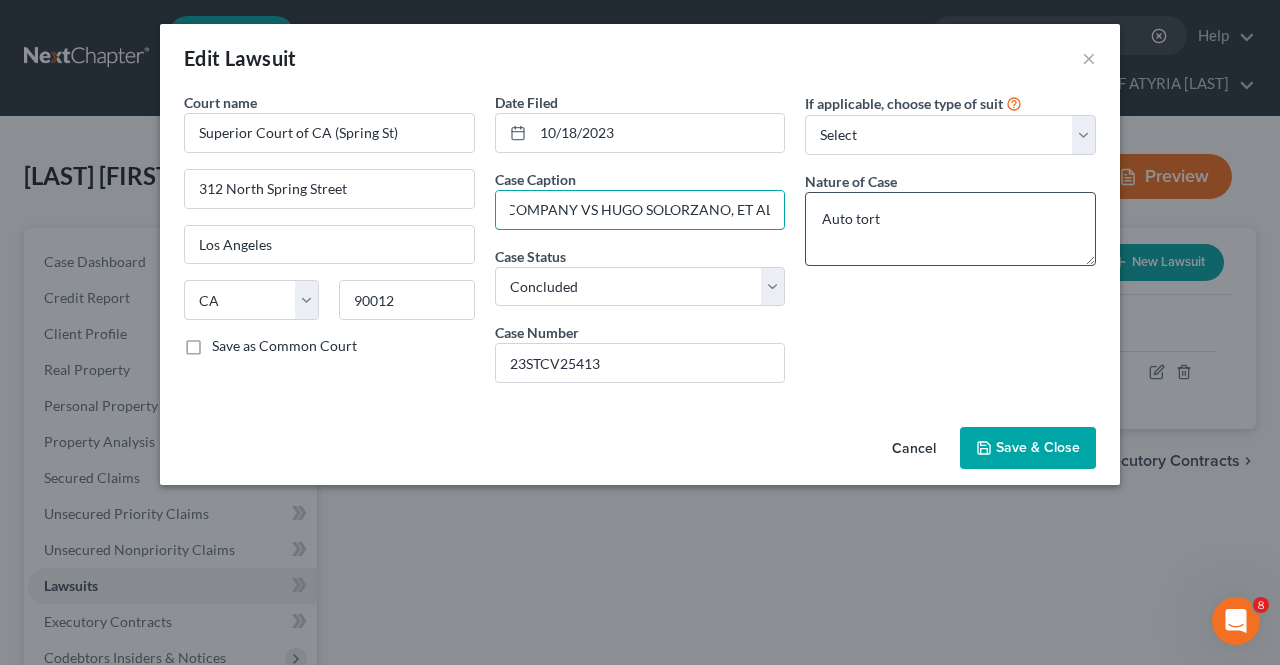 drag, startPoint x: 512, startPoint y: 208, endPoint x: 884, endPoint y: 245, distance: 373.8355 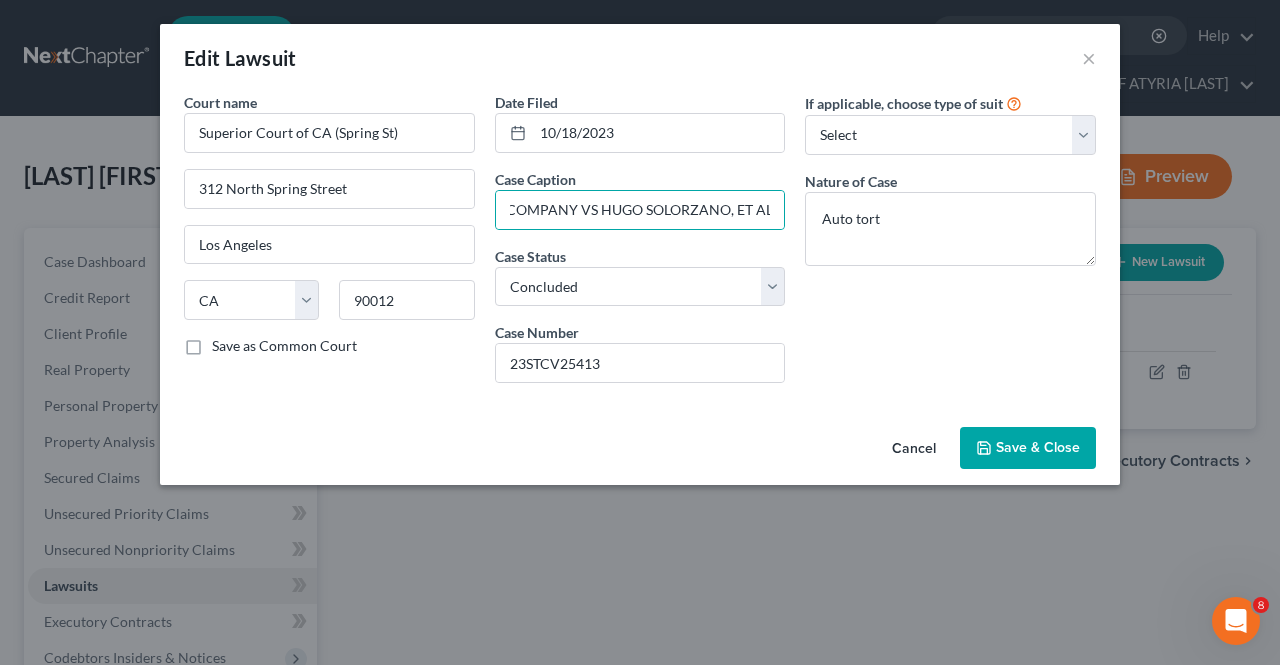 click on "Cancel" at bounding box center [914, 449] 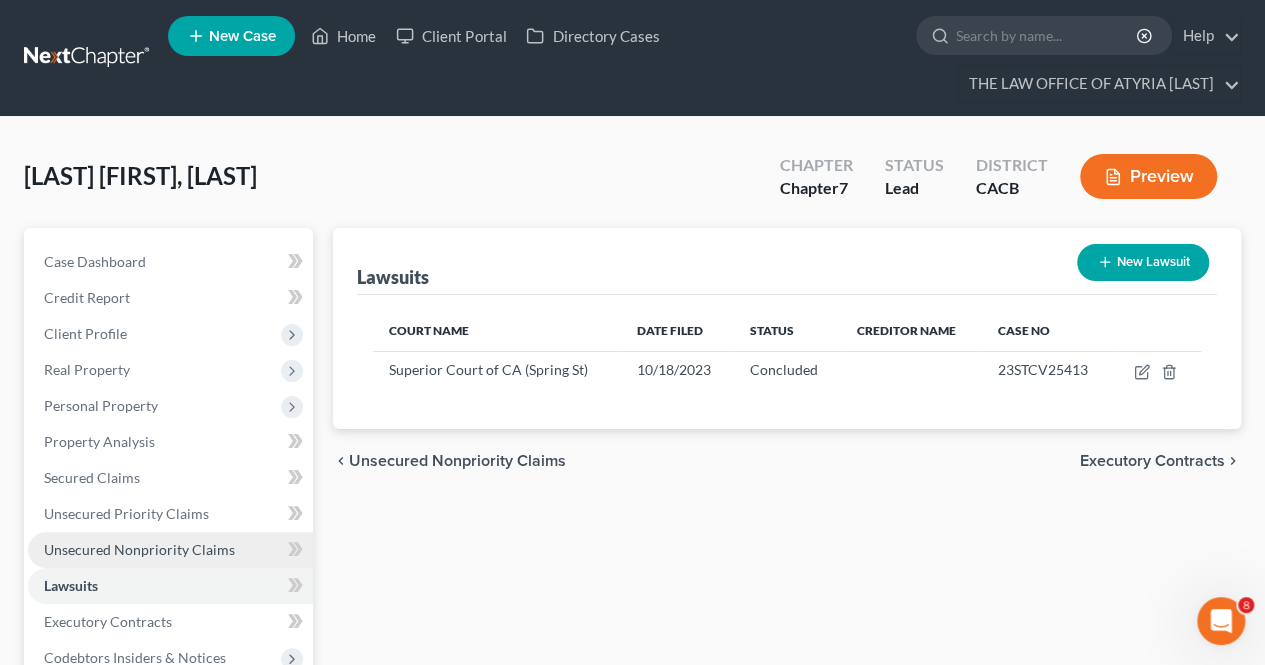 click on "Unsecured Nonpriority Claims" at bounding box center [170, 550] 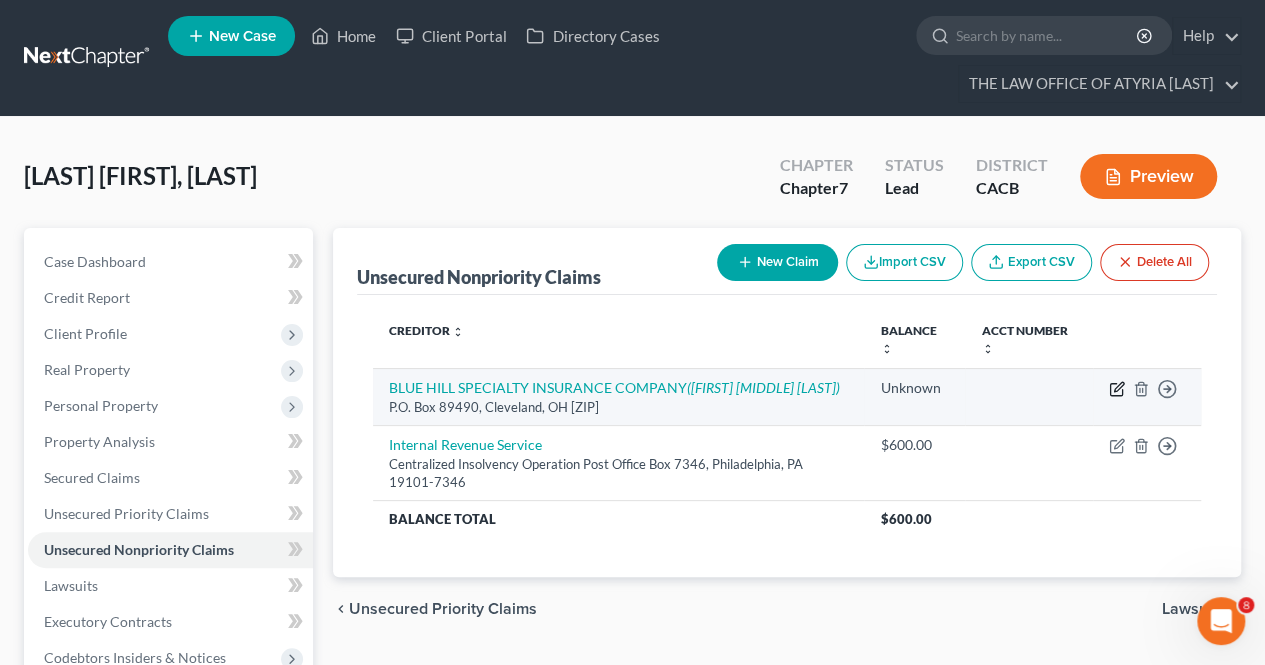 click 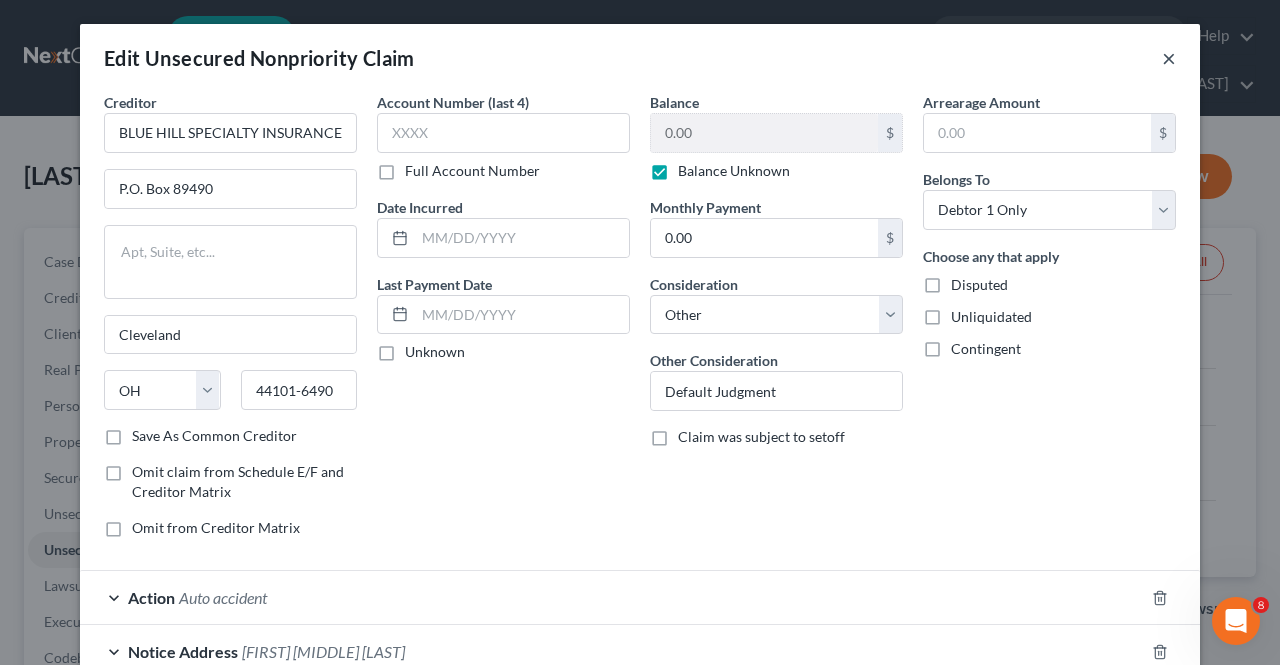 click on "×" at bounding box center [1169, 58] 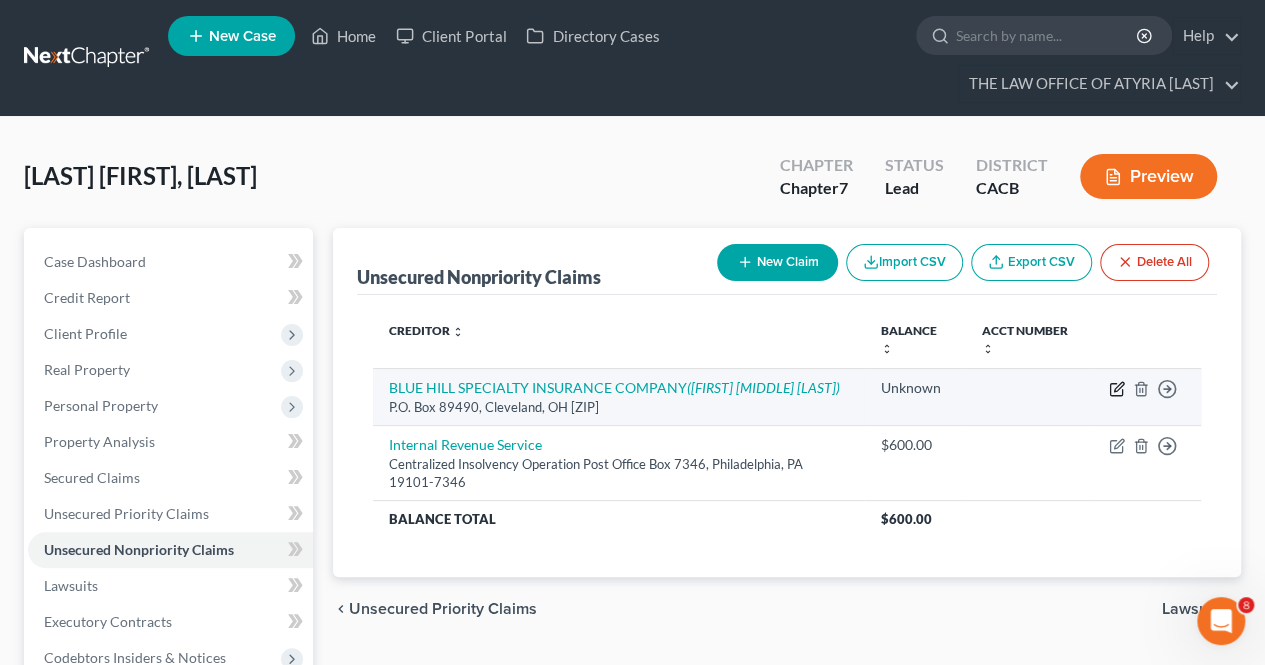 click 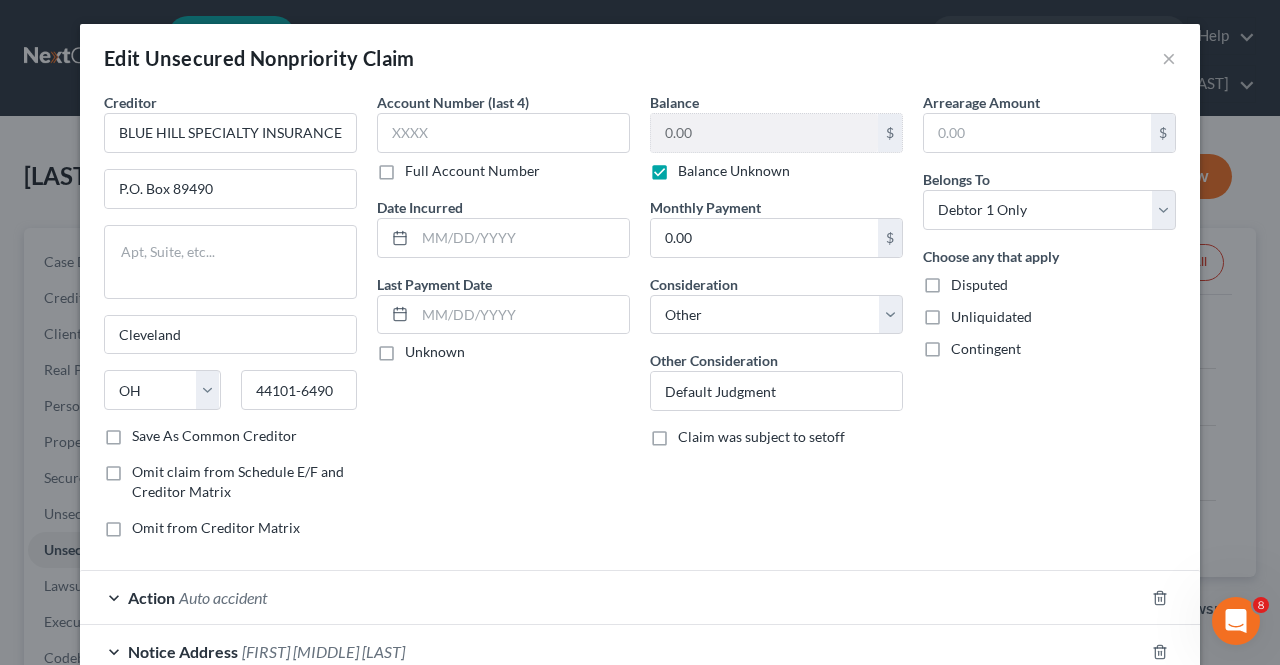 click on "Balance Unknown" at bounding box center [734, 171] 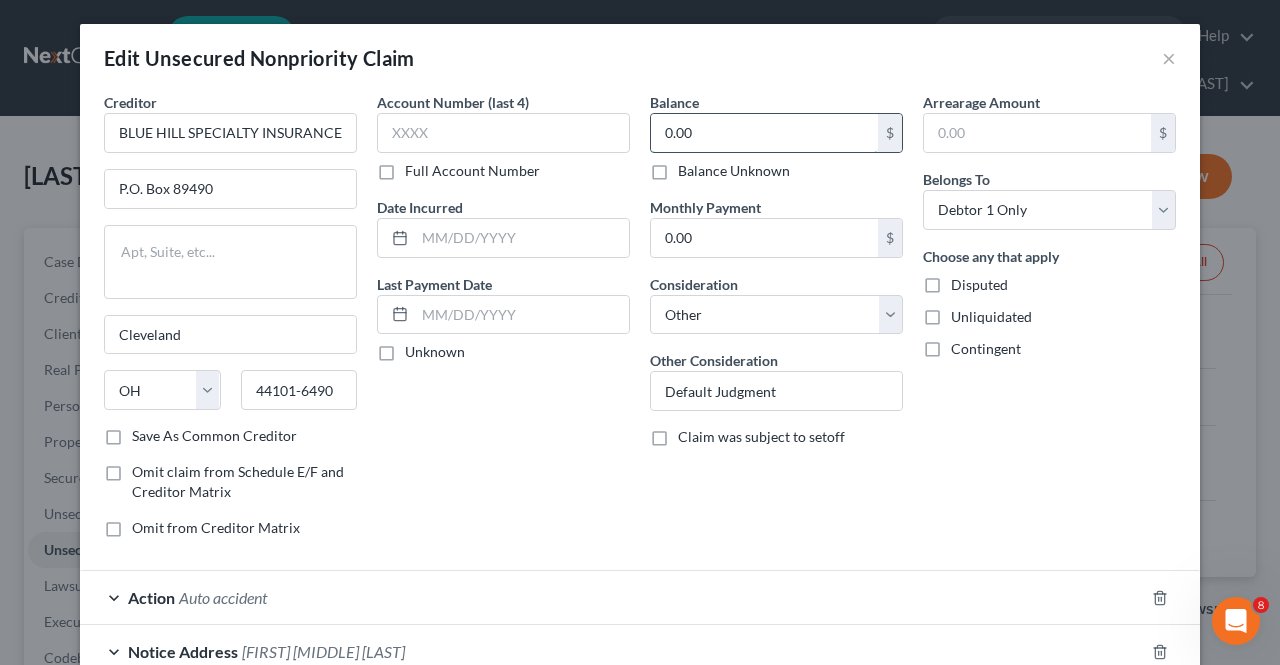 type 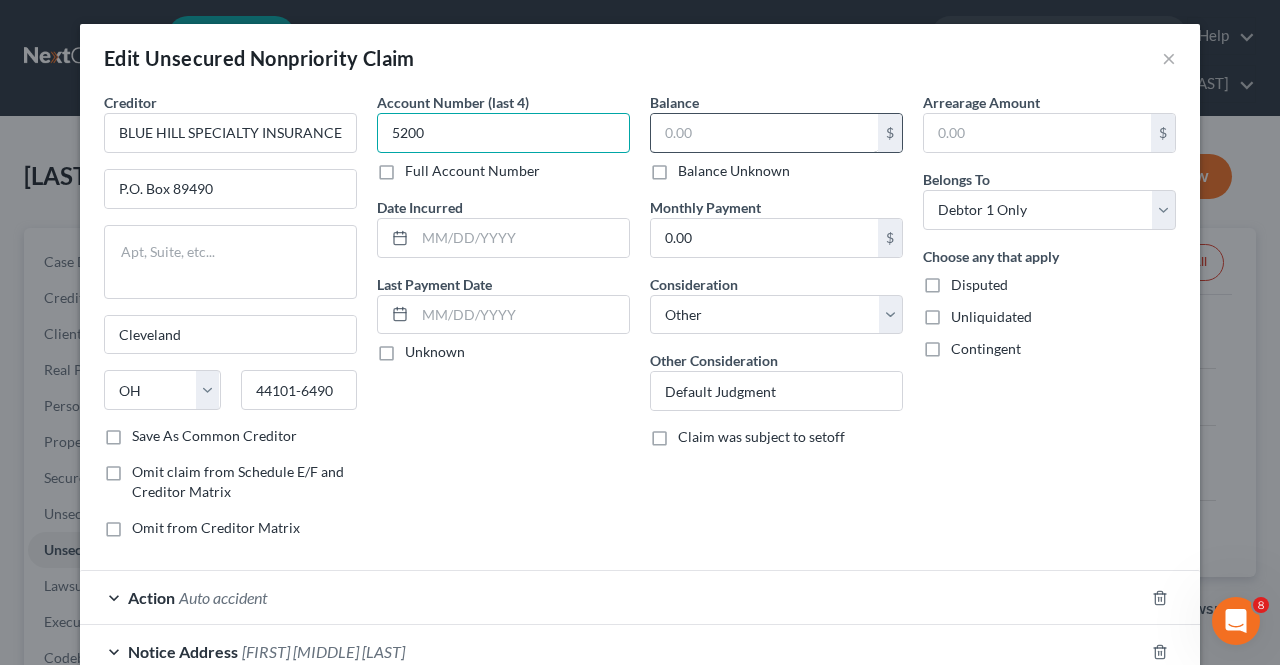type on "5200" 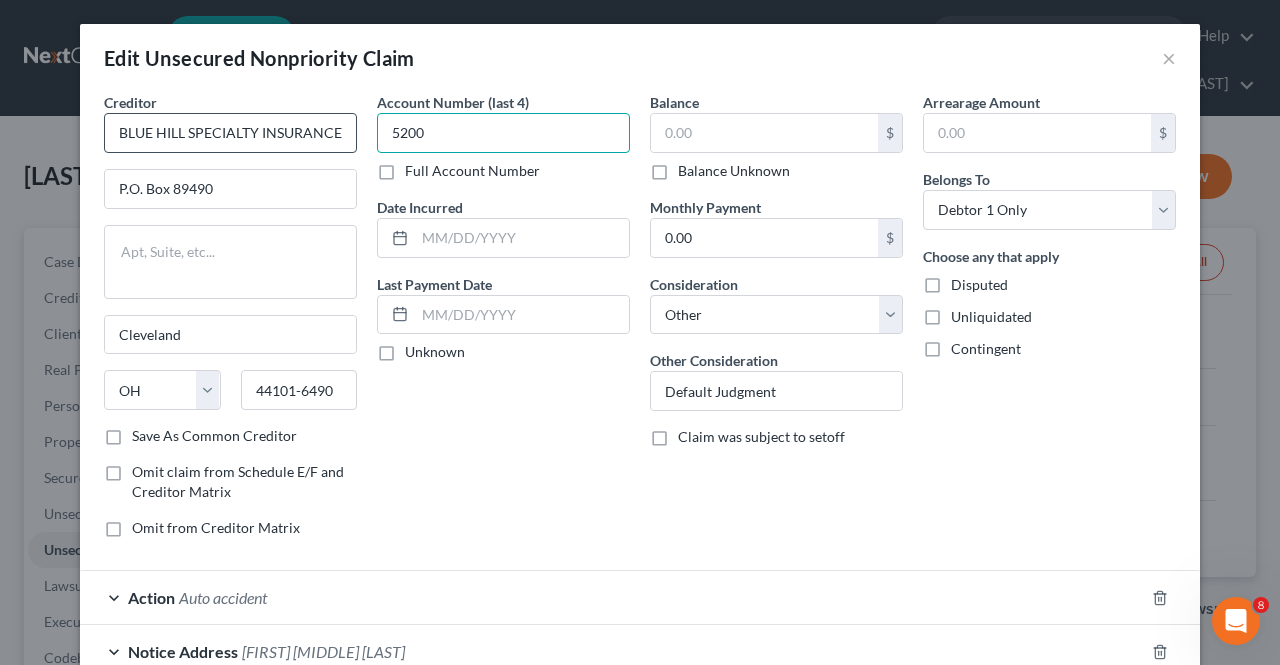 drag, startPoint x: 487, startPoint y: 127, endPoint x: 285, endPoint y: 139, distance: 202.35612 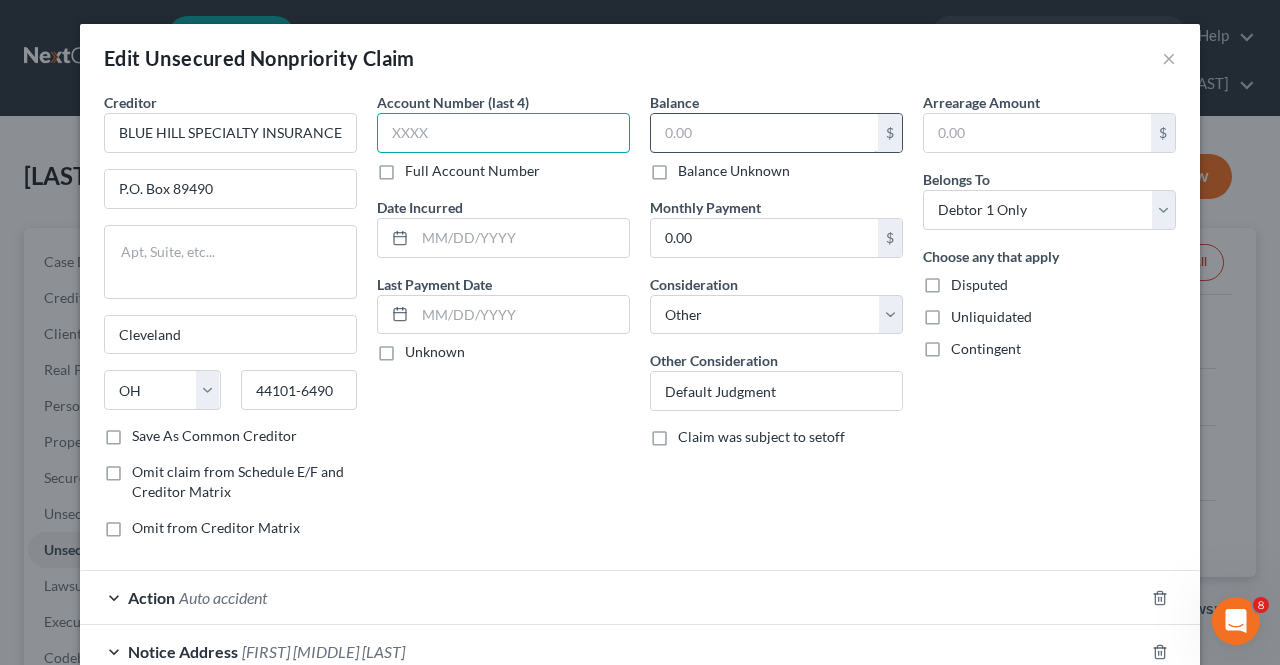 type 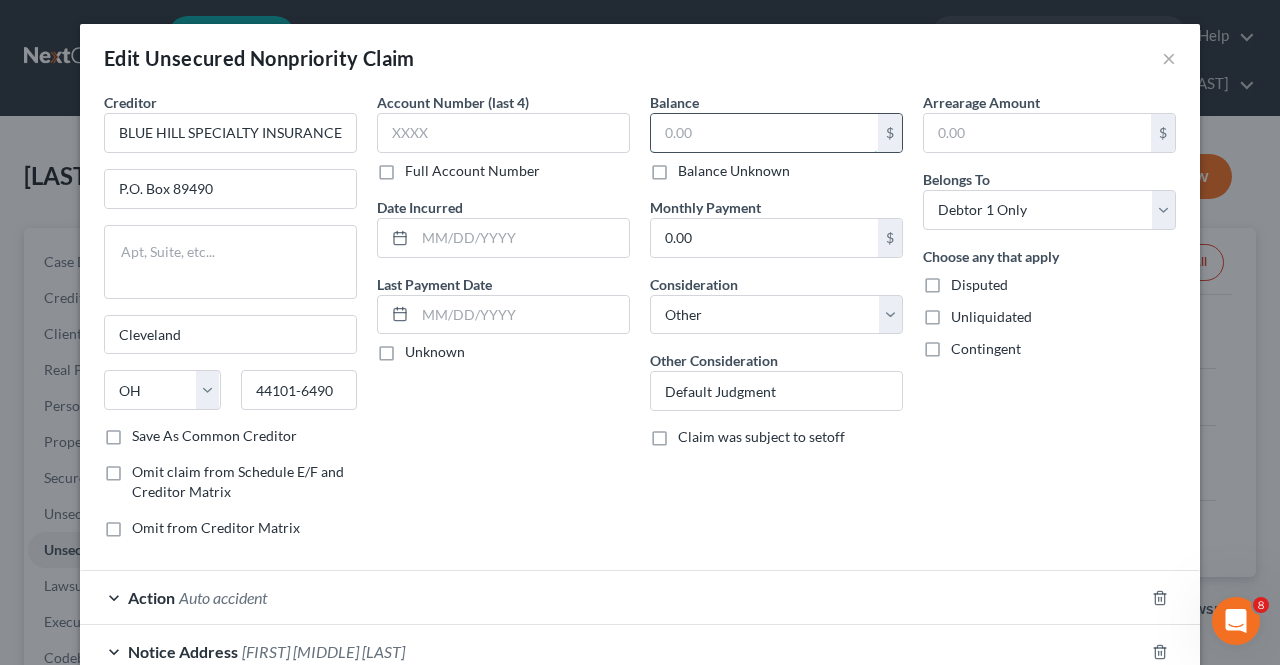 click at bounding box center [764, 133] 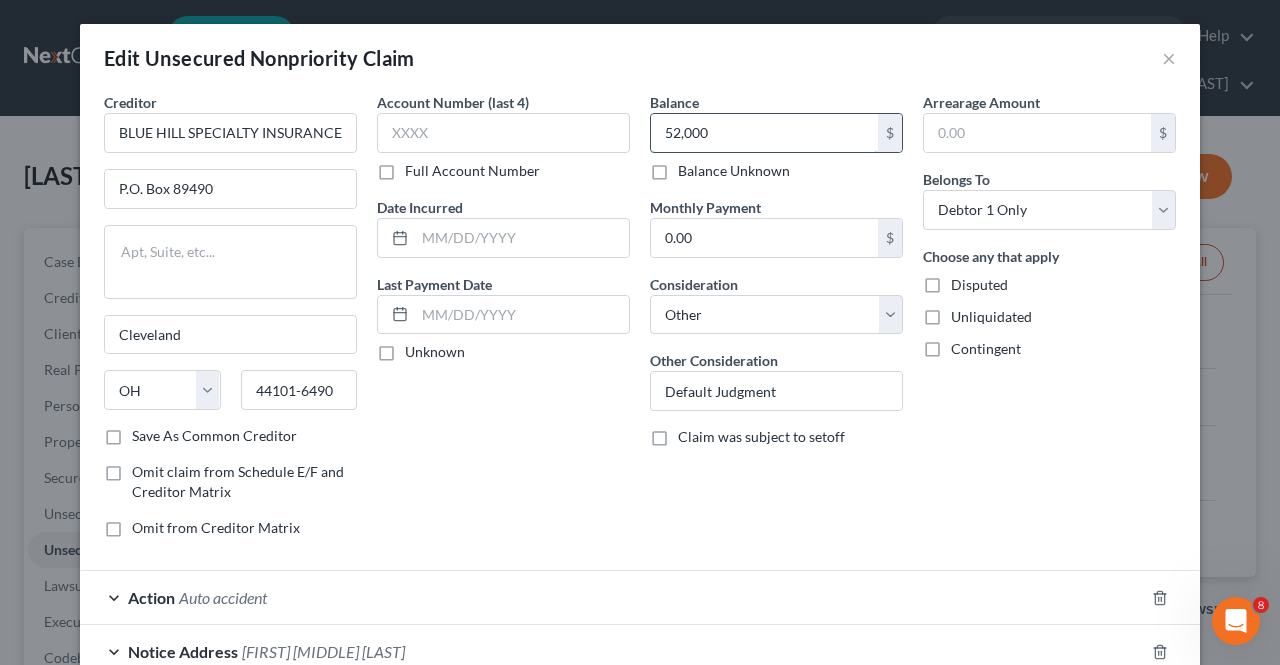type on "52,000" 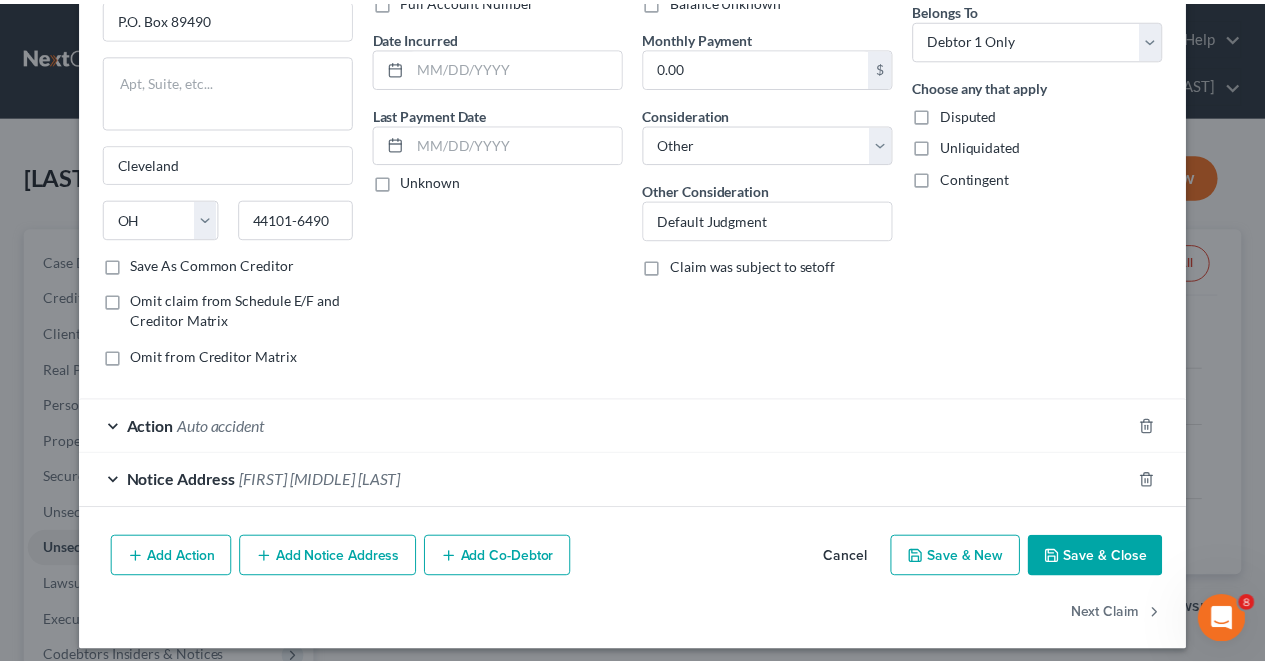 scroll, scrollTop: 177, scrollLeft: 0, axis: vertical 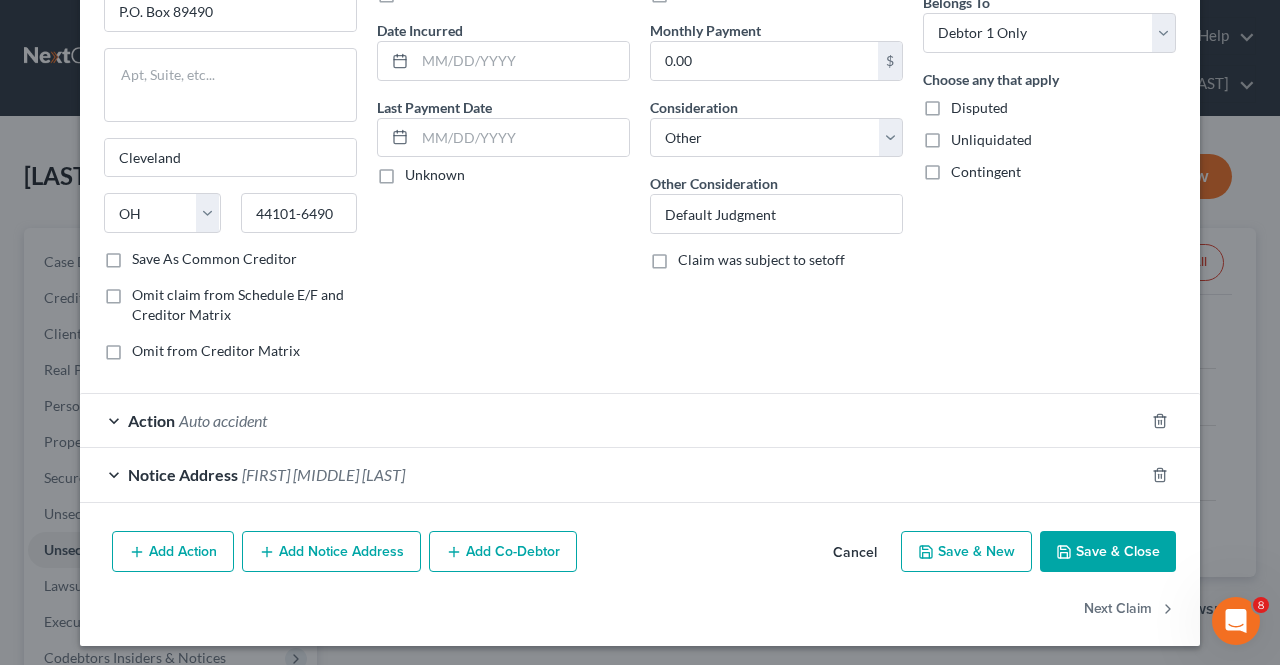 click on "Save & Close" at bounding box center (1108, 552) 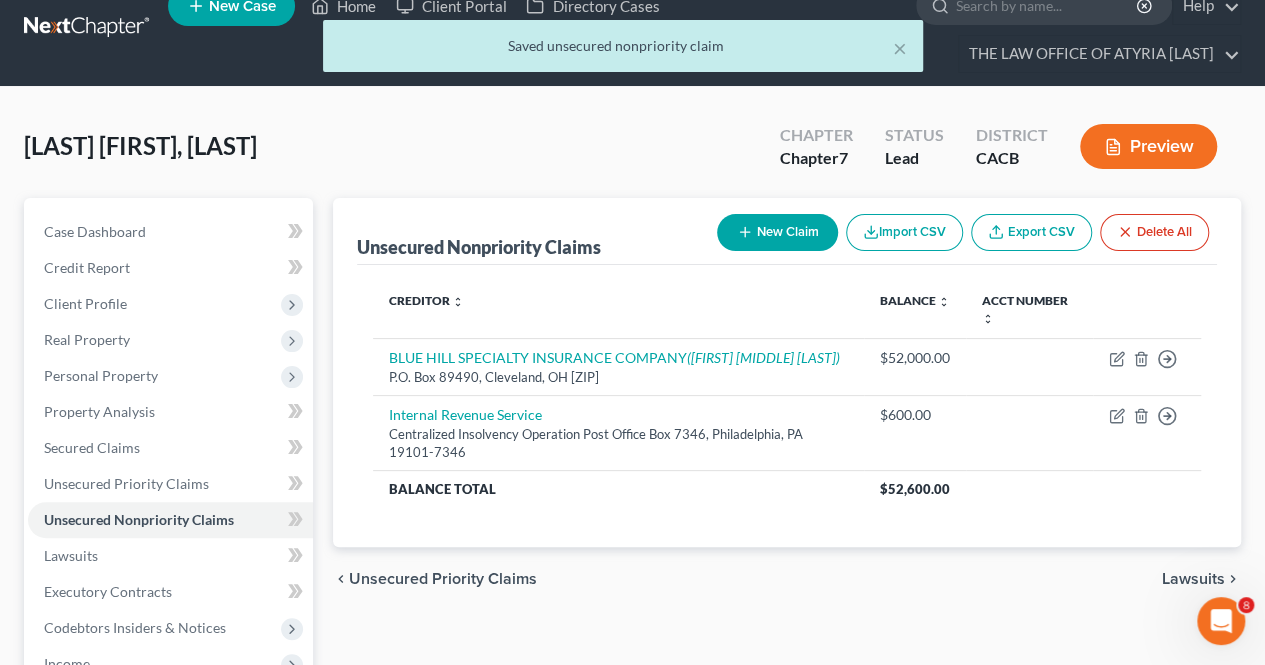 scroll, scrollTop: 330, scrollLeft: 0, axis: vertical 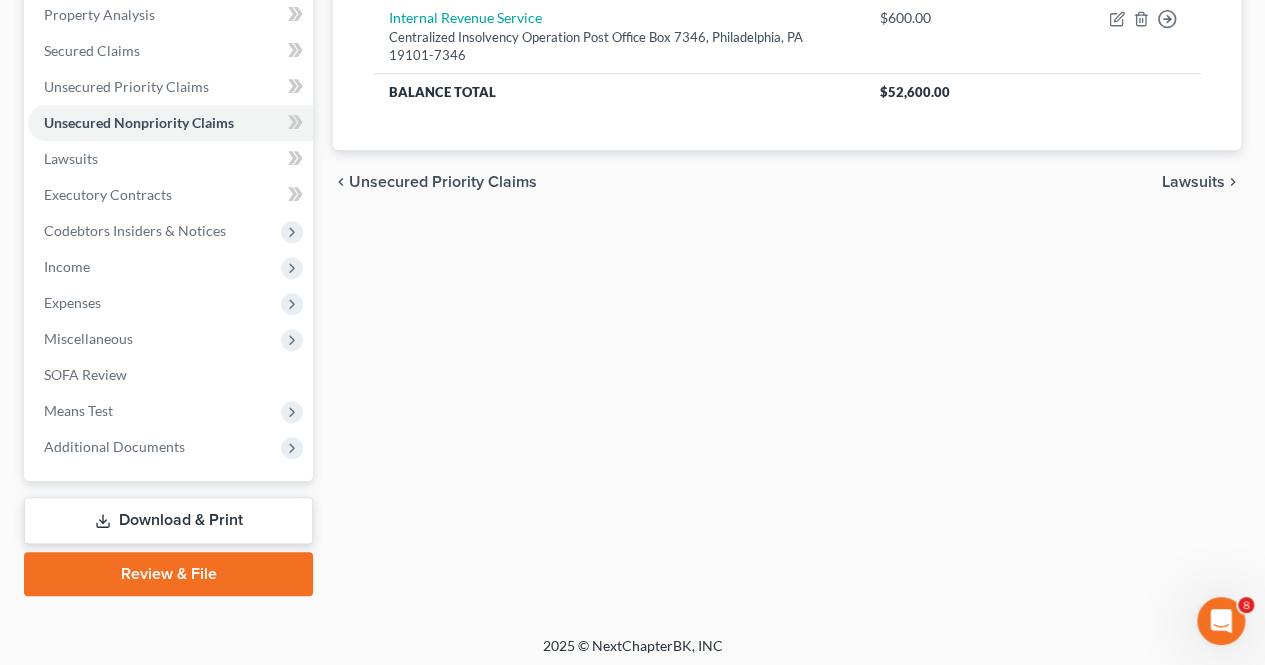 click on "Download & Print" at bounding box center [168, 520] 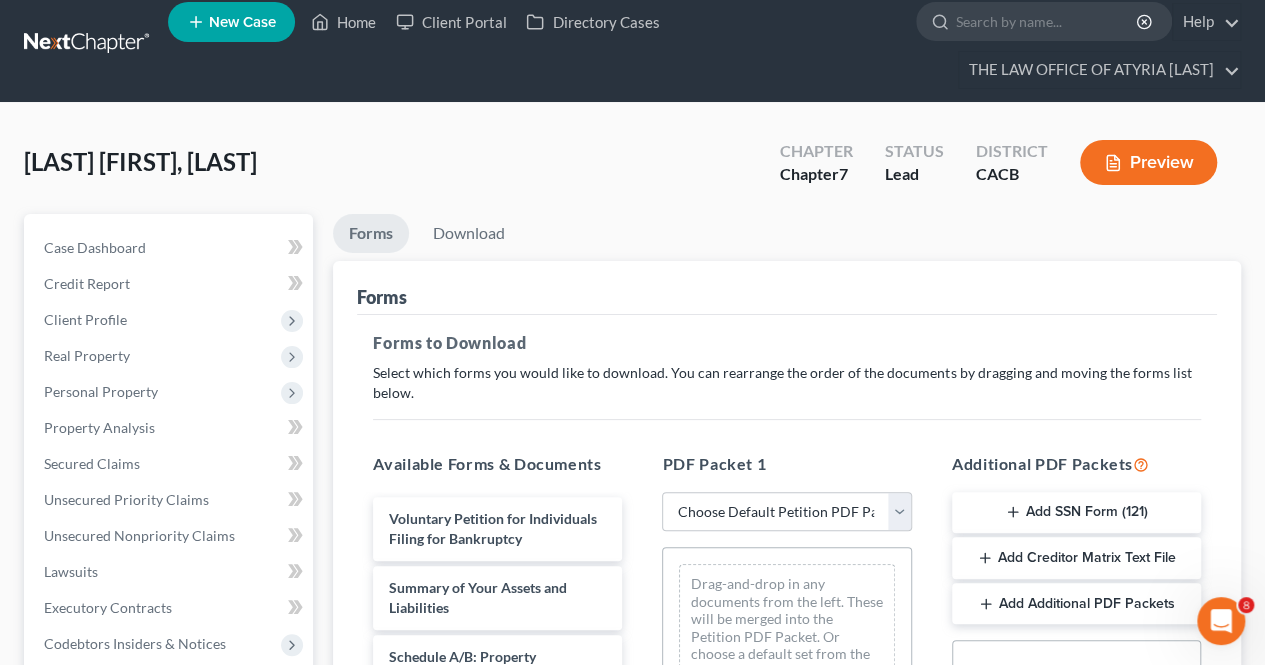 scroll, scrollTop: 0, scrollLeft: 0, axis: both 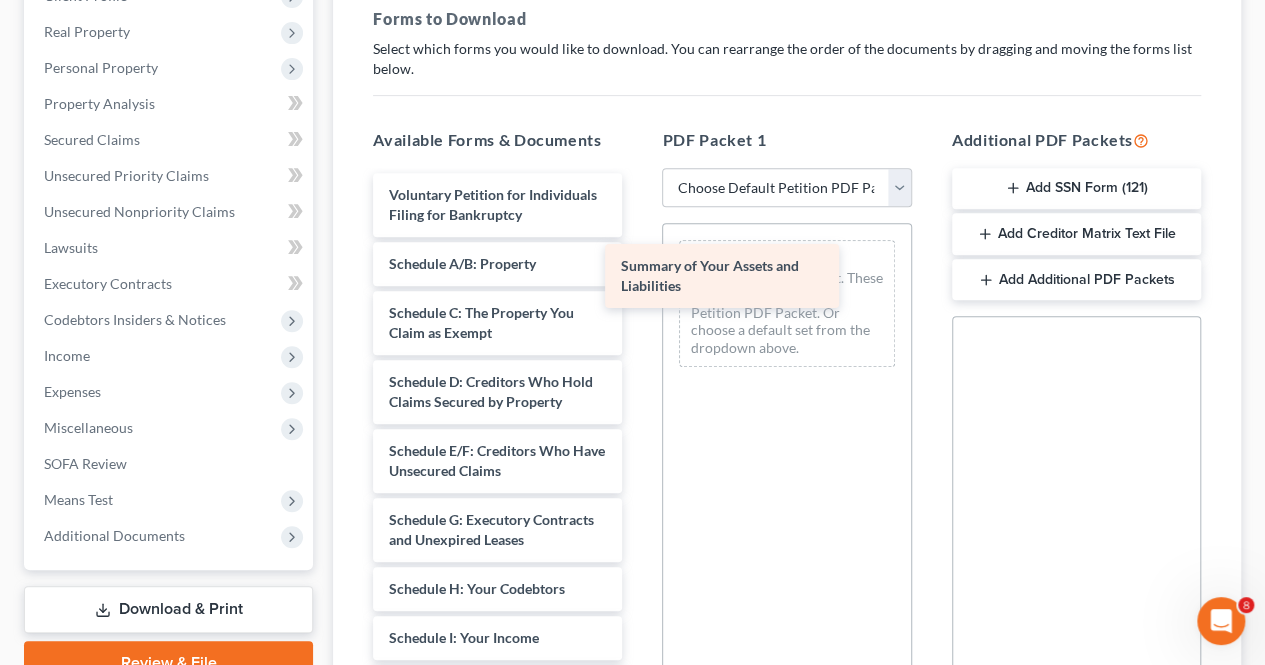 drag, startPoint x: 556, startPoint y: 292, endPoint x: 818, endPoint y: 280, distance: 262.27466 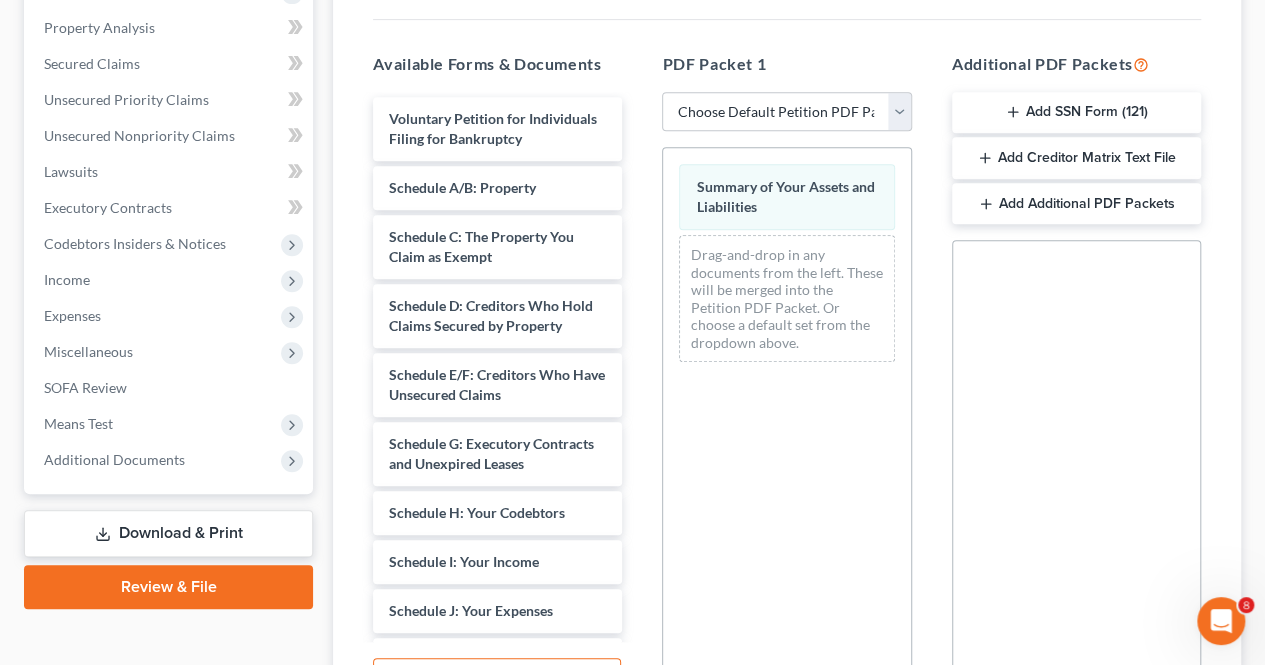 scroll, scrollTop: 416, scrollLeft: 0, axis: vertical 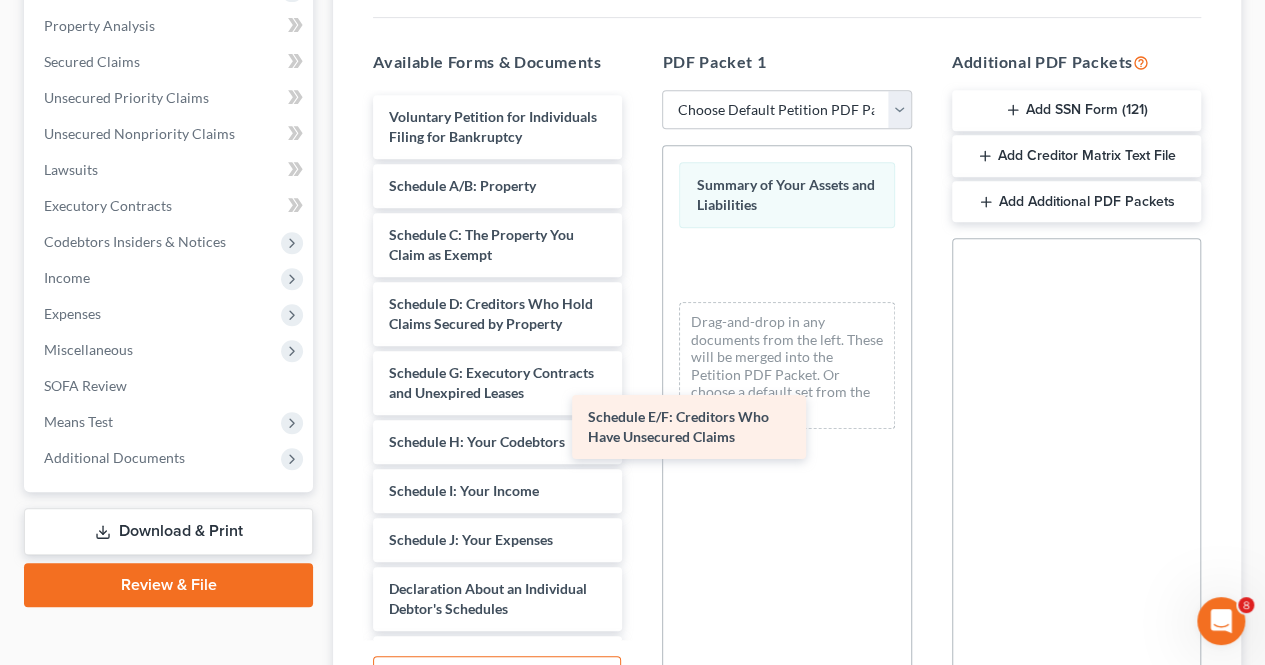 drag, startPoint x: 561, startPoint y: 426, endPoint x: 760, endPoint y: 432, distance: 199.09044 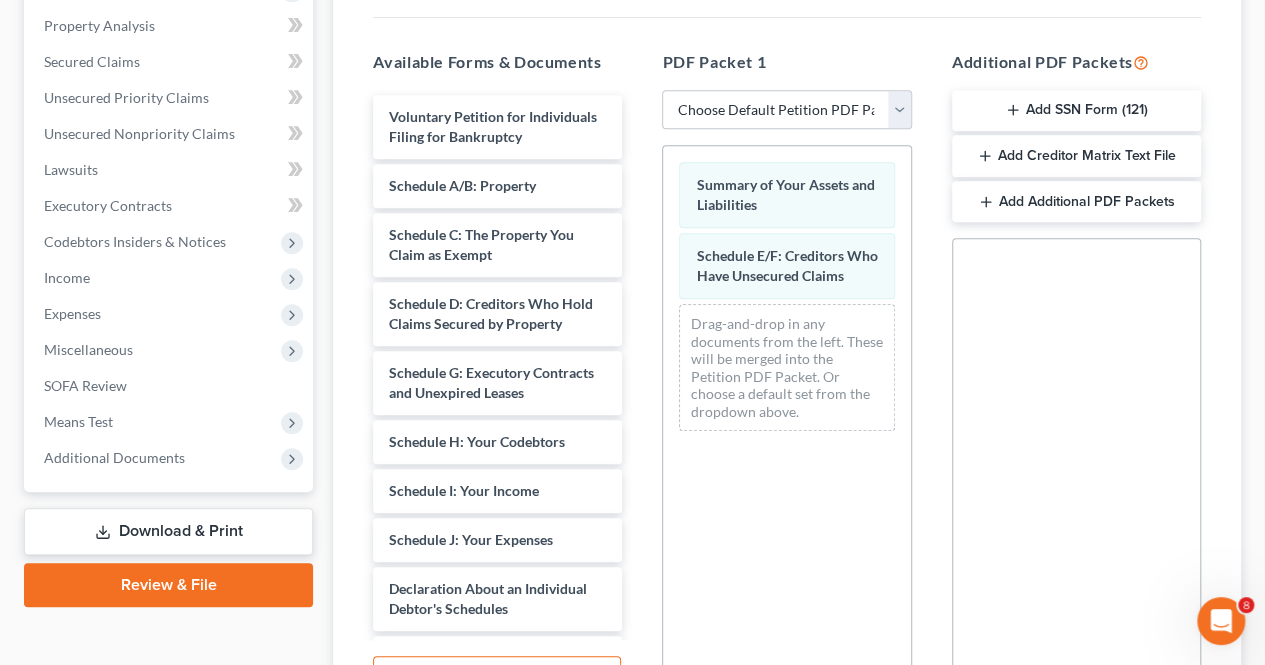 scroll, scrollTop: 623, scrollLeft: 0, axis: vertical 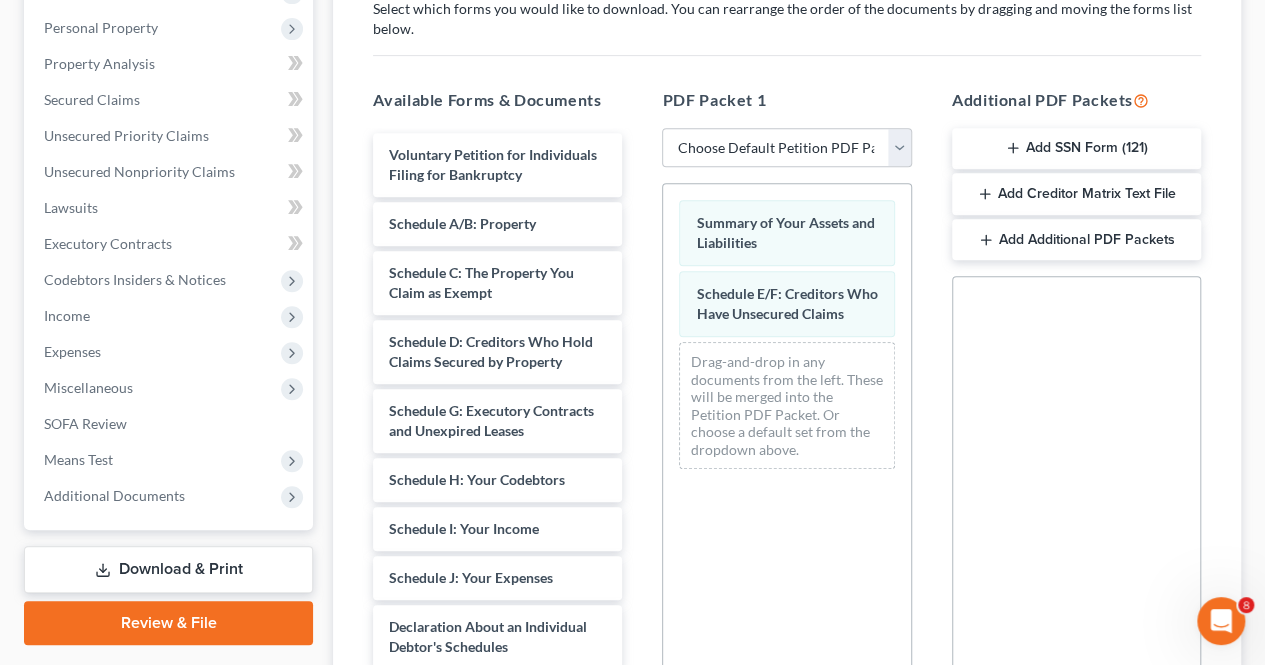 click on "Add Creditor Matrix Text File" at bounding box center [1076, 194] 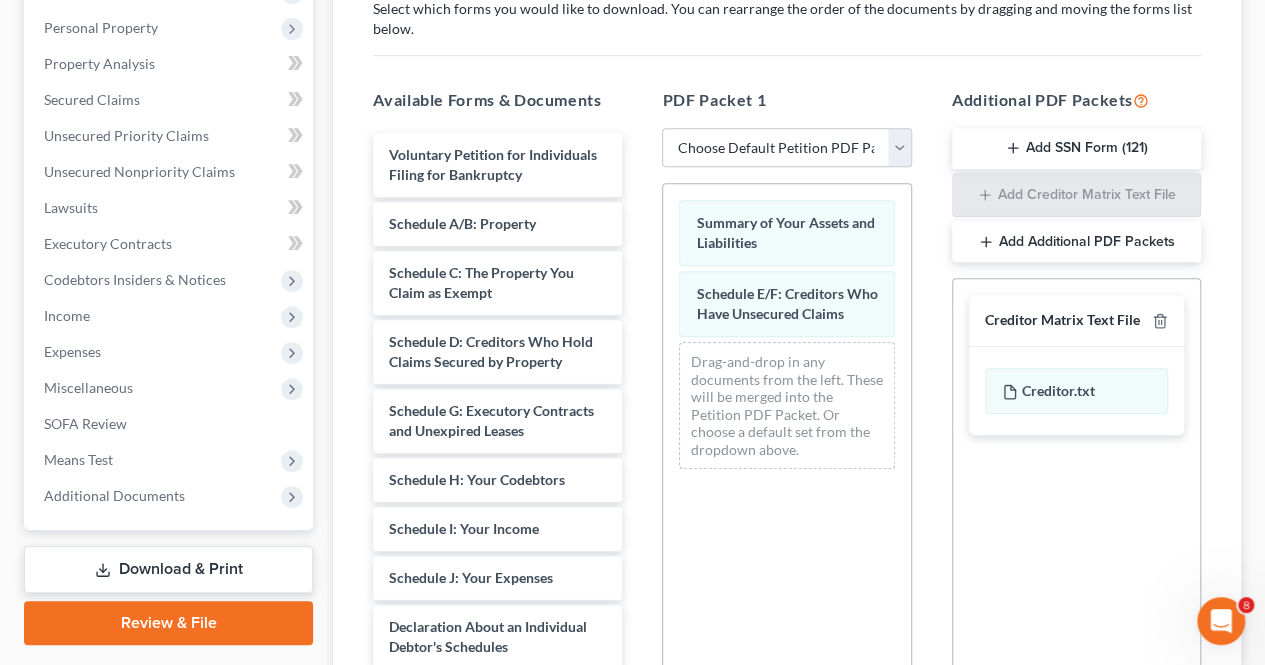 scroll, scrollTop: 593, scrollLeft: 0, axis: vertical 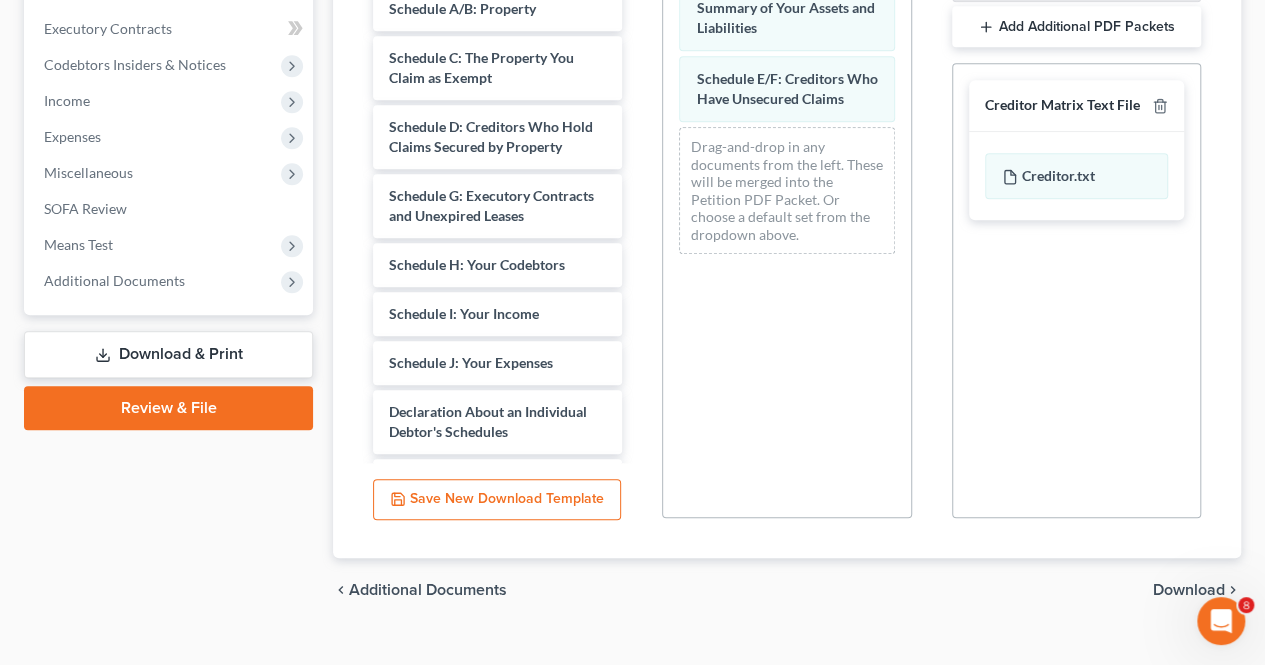 click on "Download" at bounding box center [1189, 590] 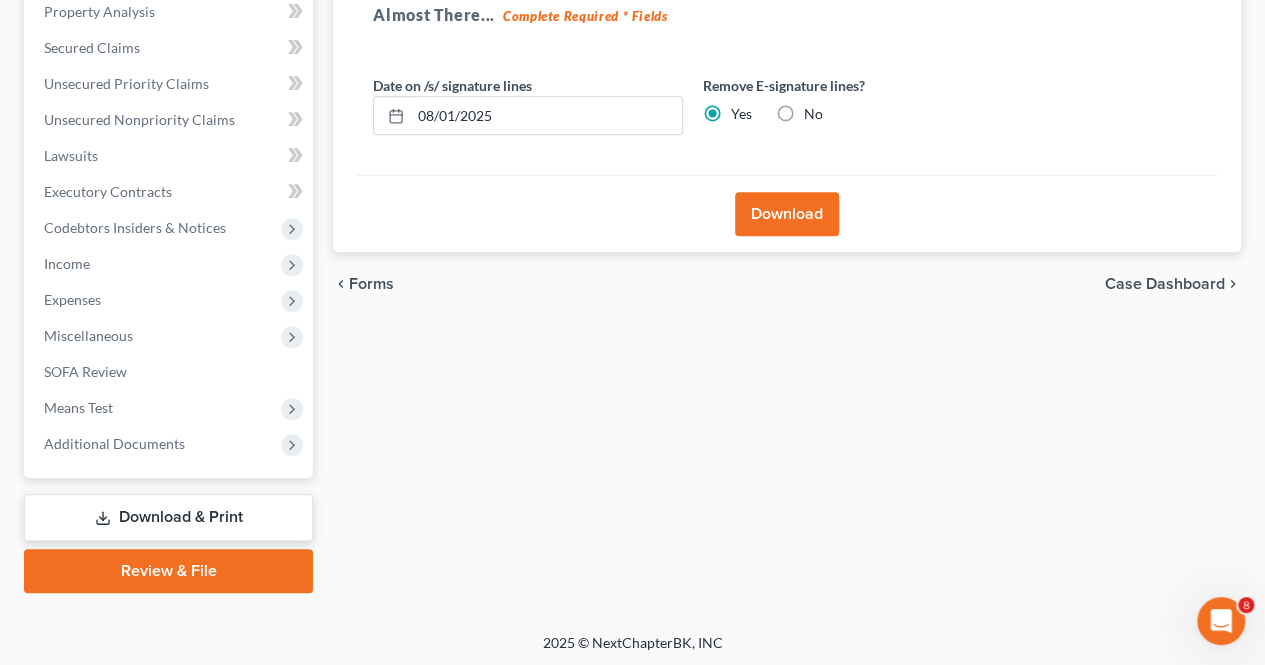 click on "Download" at bounding box center (787, 214) 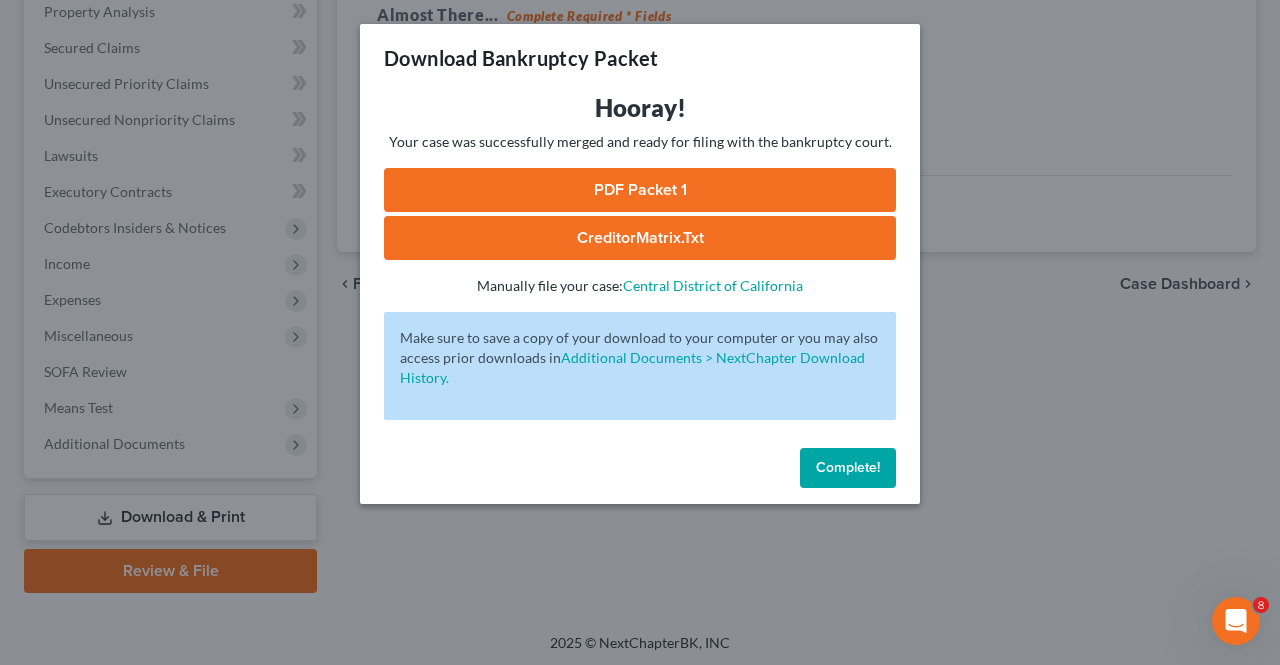 click on "PDF Packet 1" at bounding box center [640, 190] 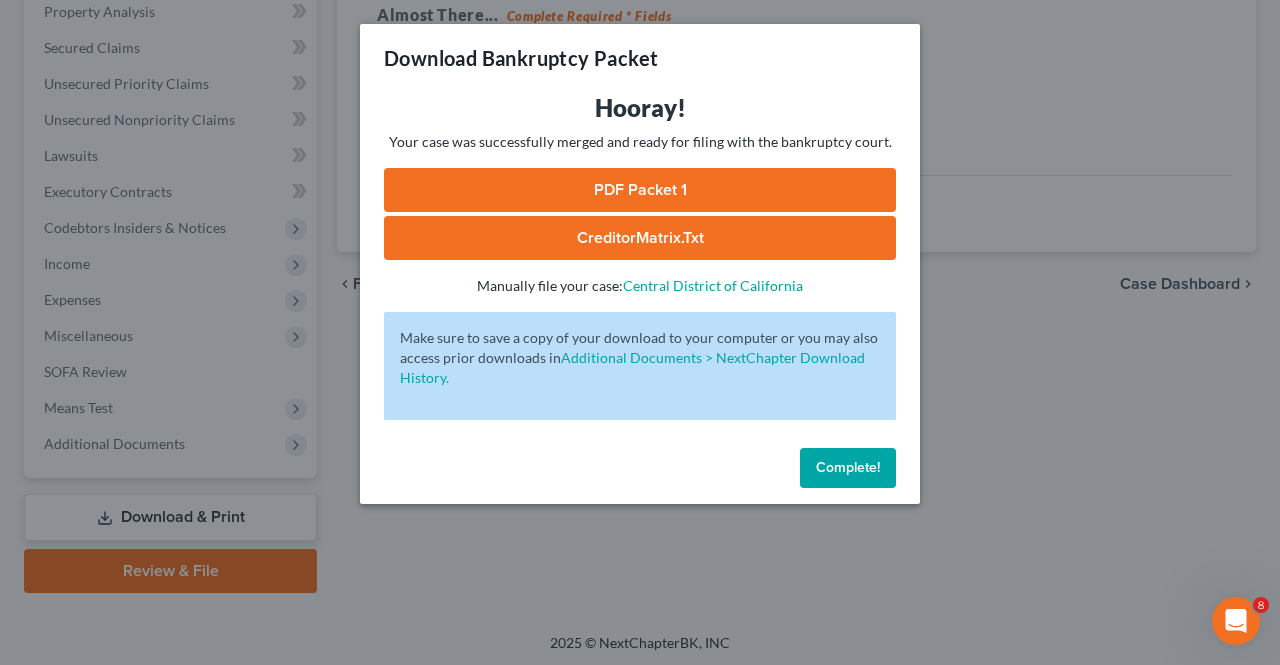 click on "CreditorMatrix.txt" at bounding box center [640, 238] 